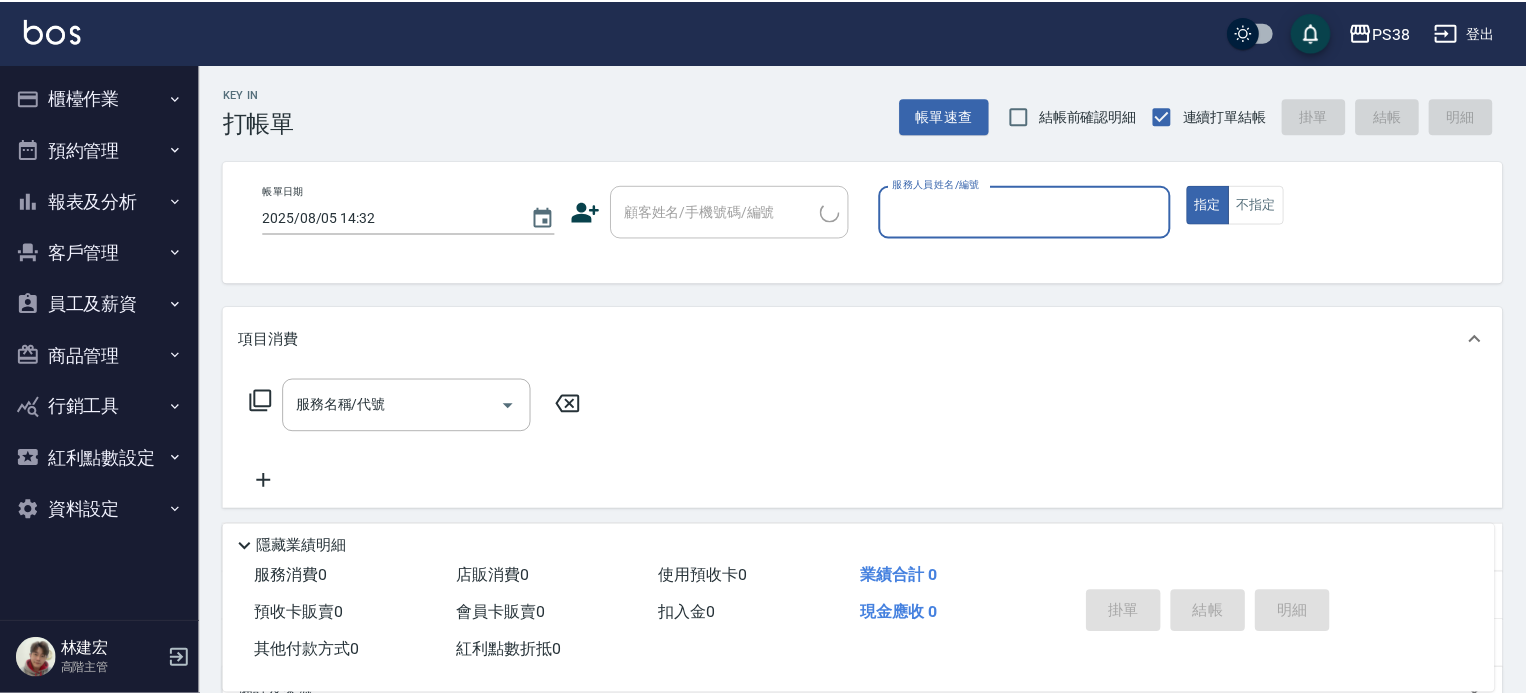 scroll, scrollTop: 0, scrollLeft: 0, axis: both 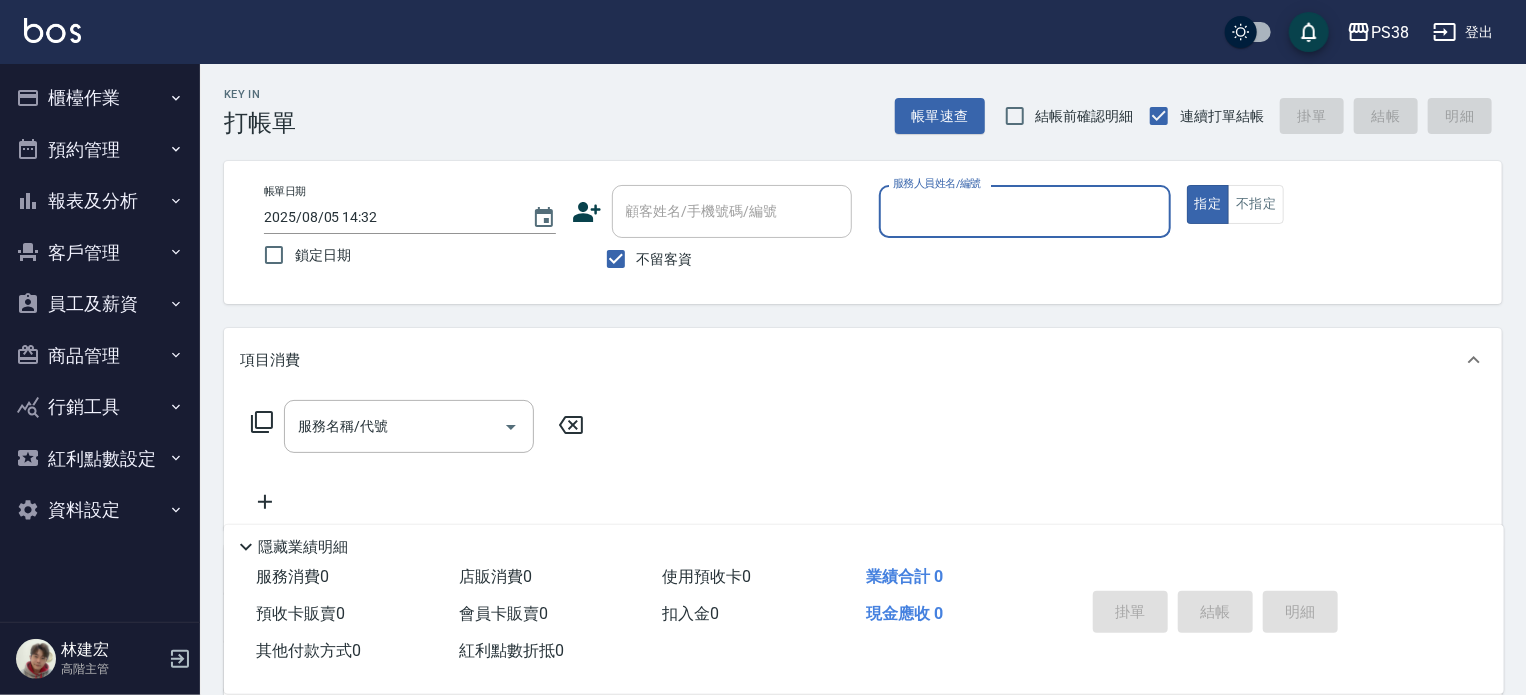 click on "櫃檯作業" at bounding box center [100, 98] 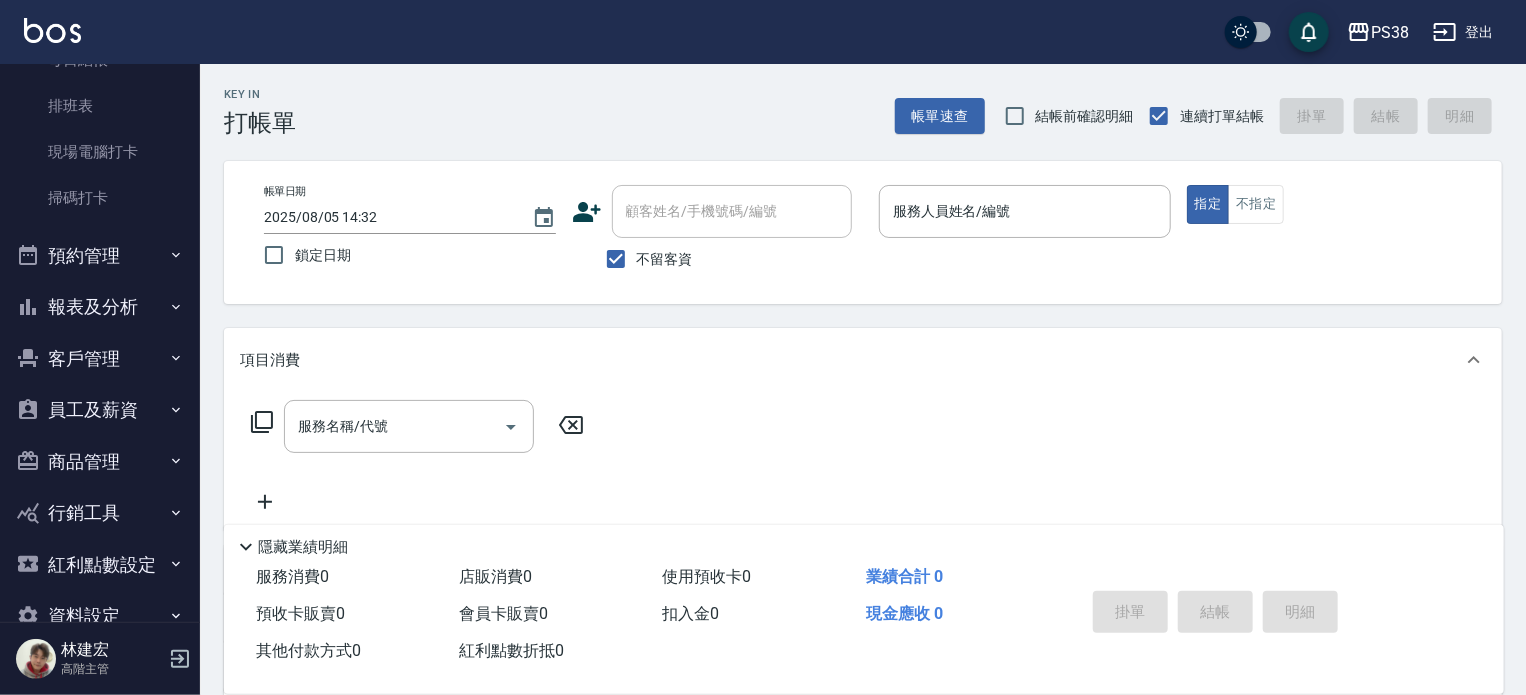 scroll, scrollTop: 500, scrollLeft: 0, axis: vertical 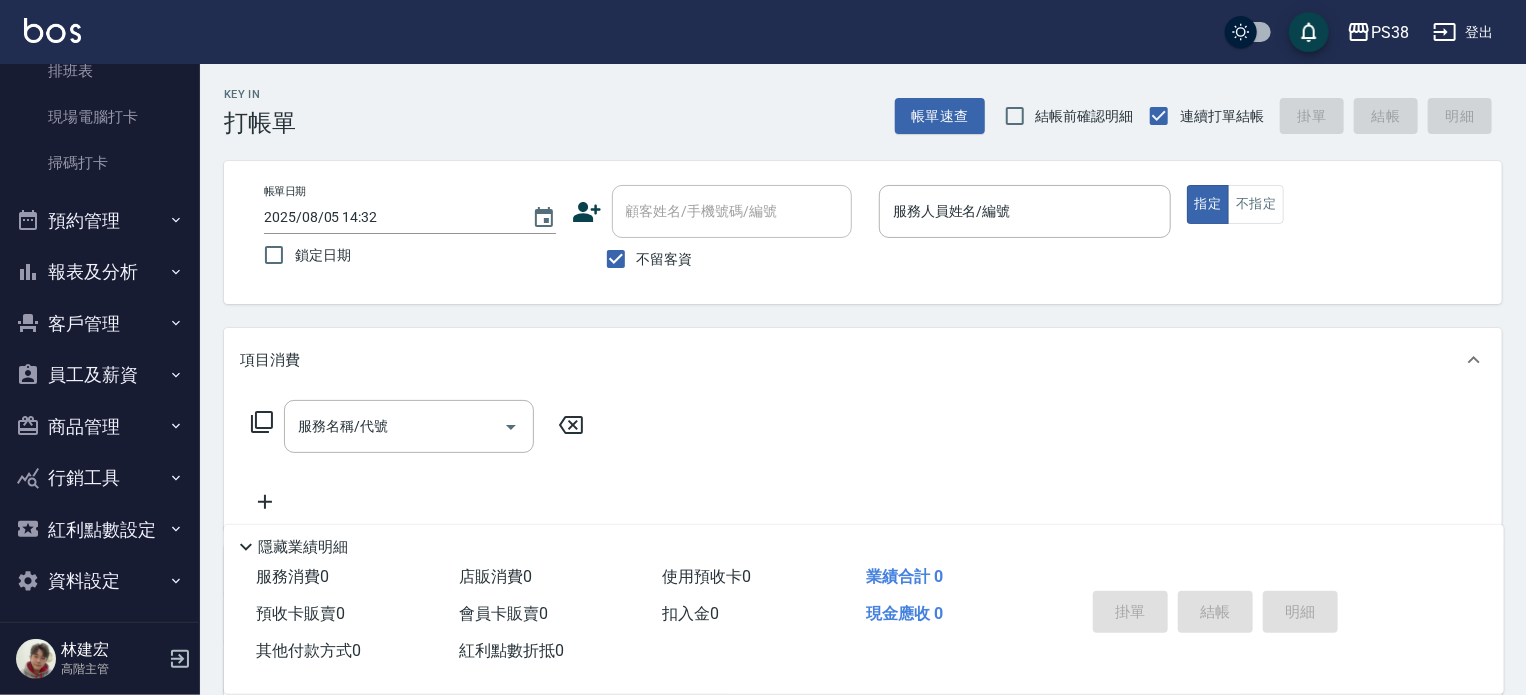 click on "報表及分析" at bounding box center [100, 272] 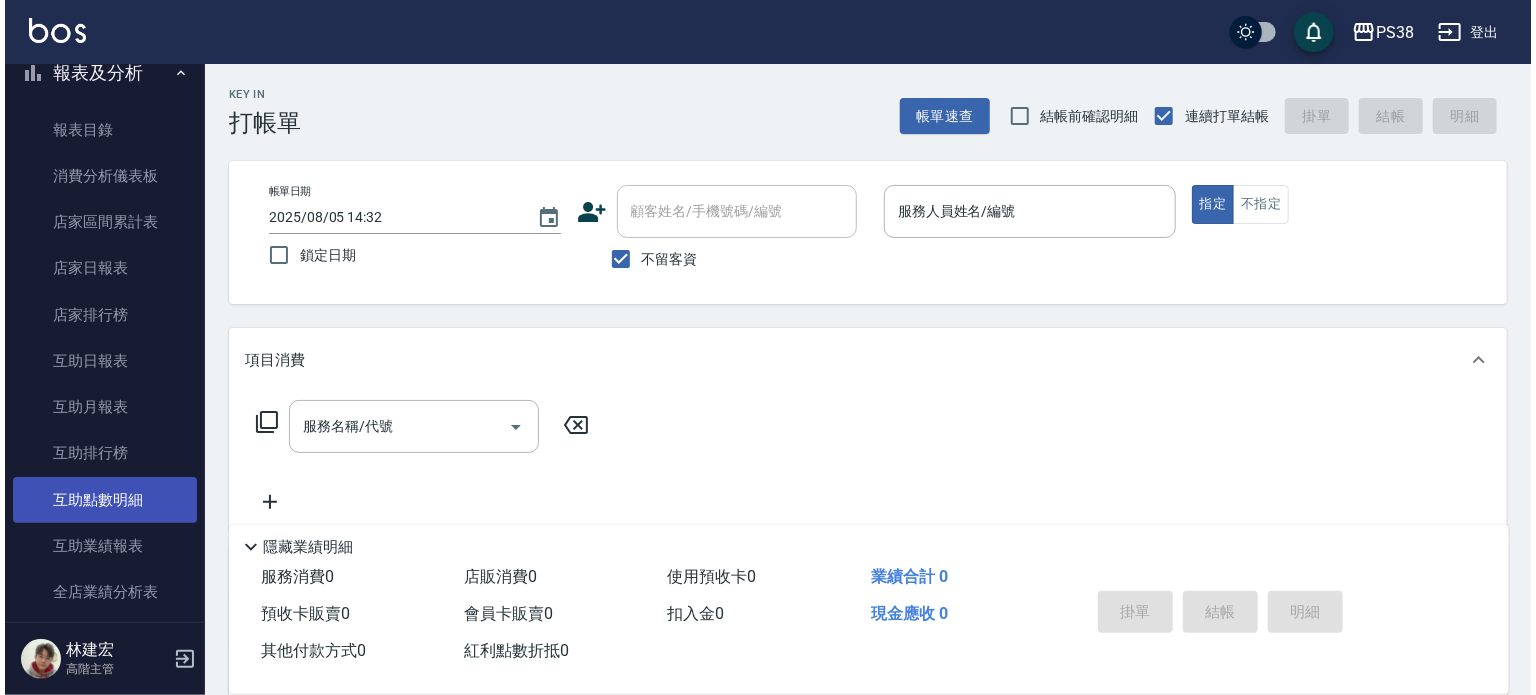 scroll, scrollTop: 700, scrollLeft: 0, axis: vertical 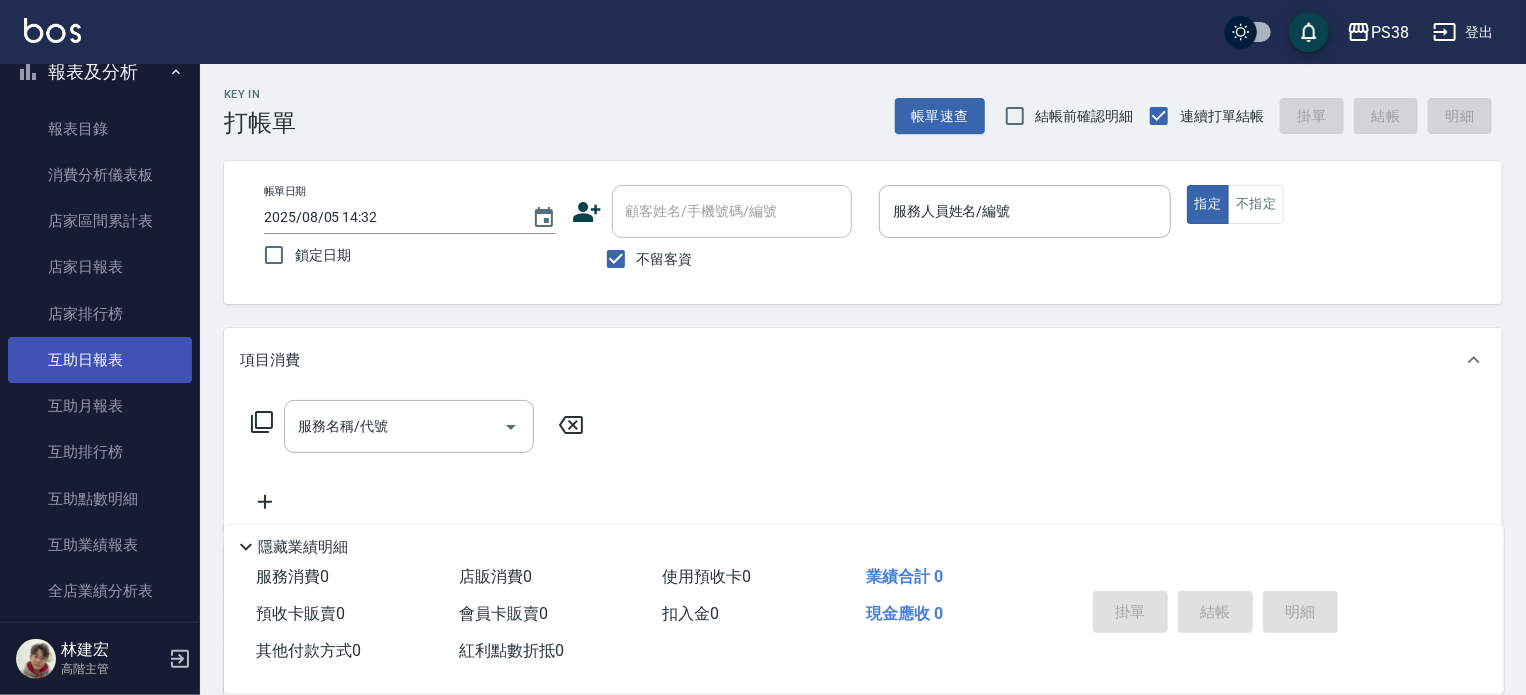 click on "互助日報表" at bounding box center [100, 360] 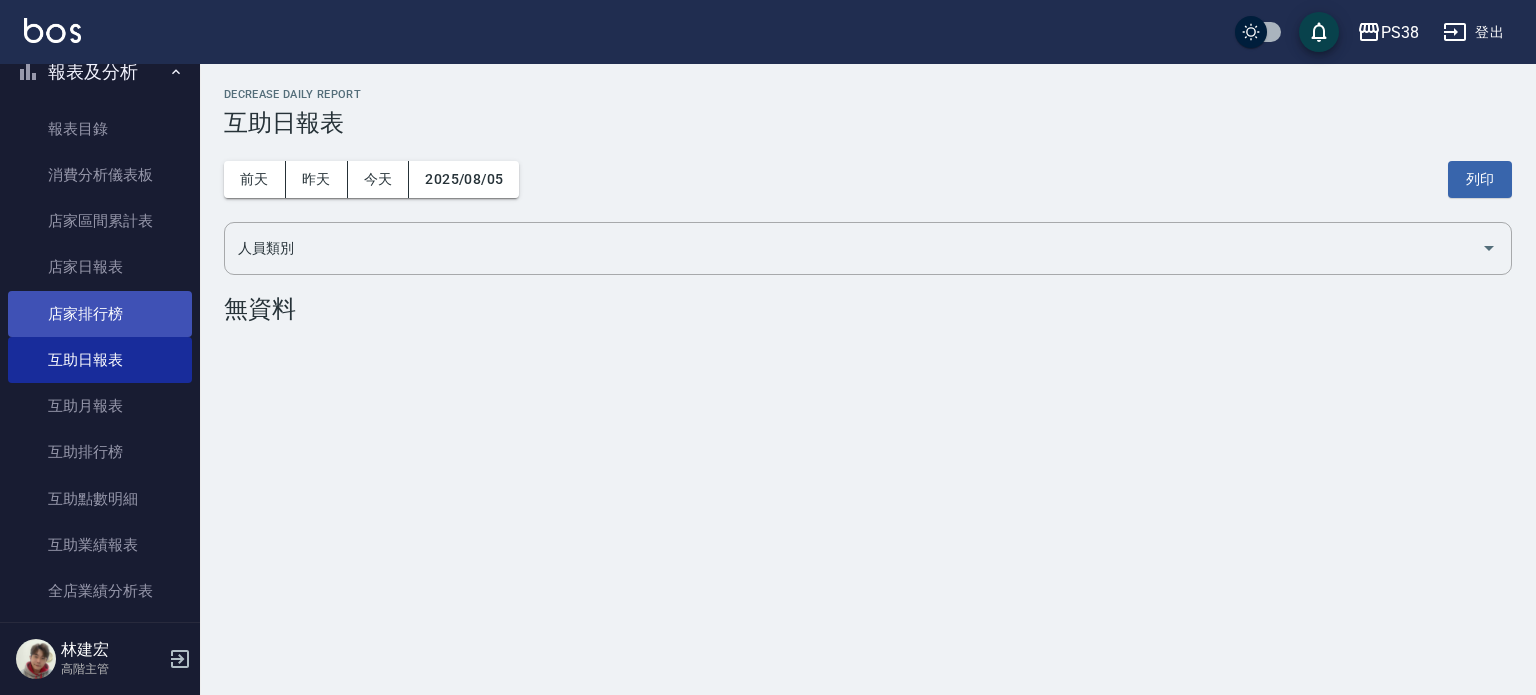 click on "店家排行榜" at bounding box center (100, 314) 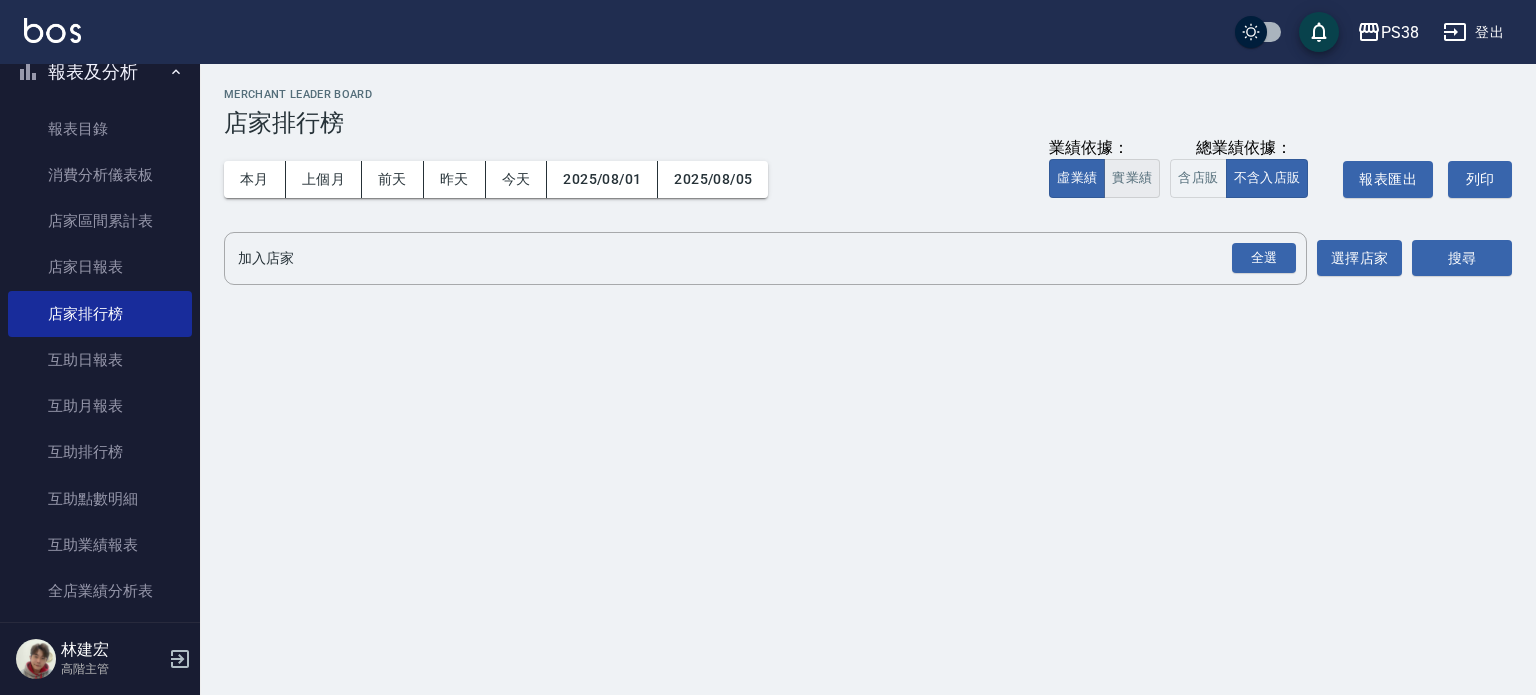 click on "實業績" at bounding box center (1132, 178) 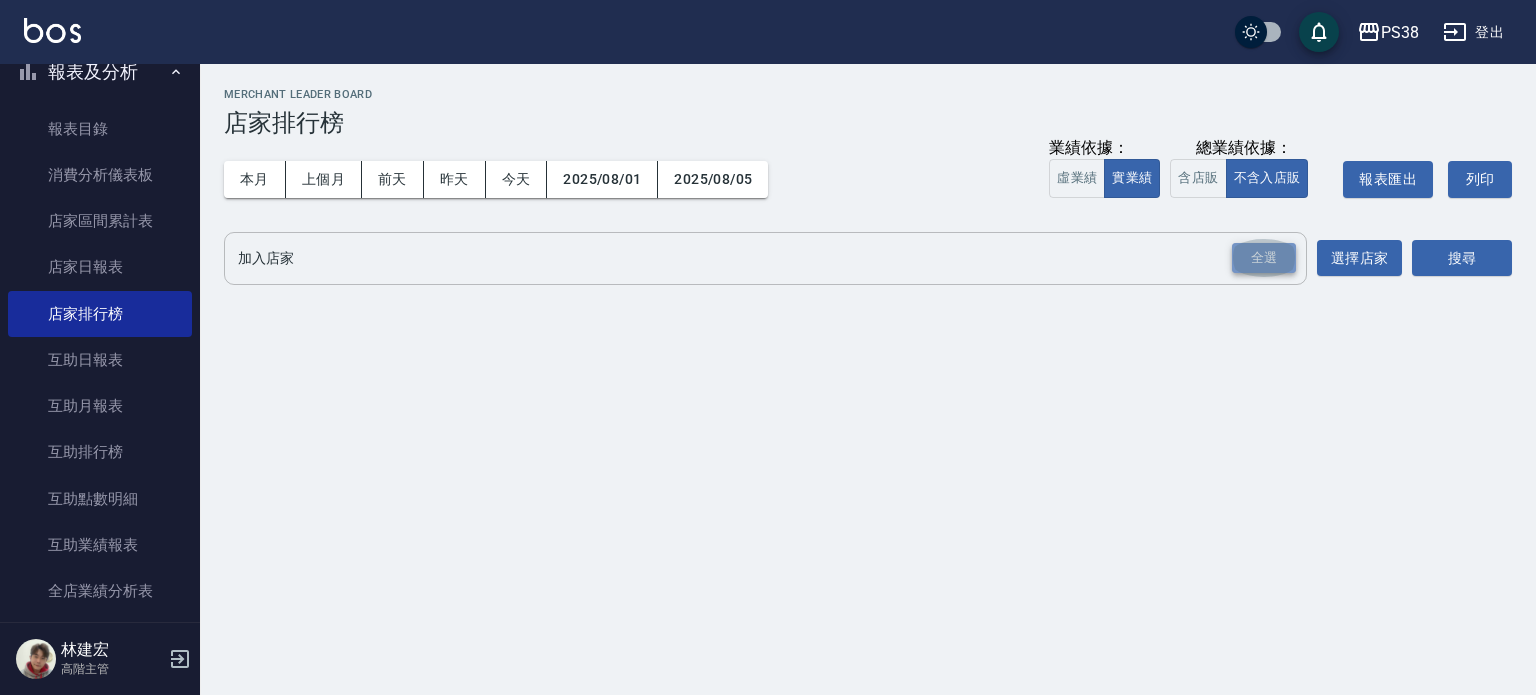 click on "全選" at bounding box center [1264, 258] 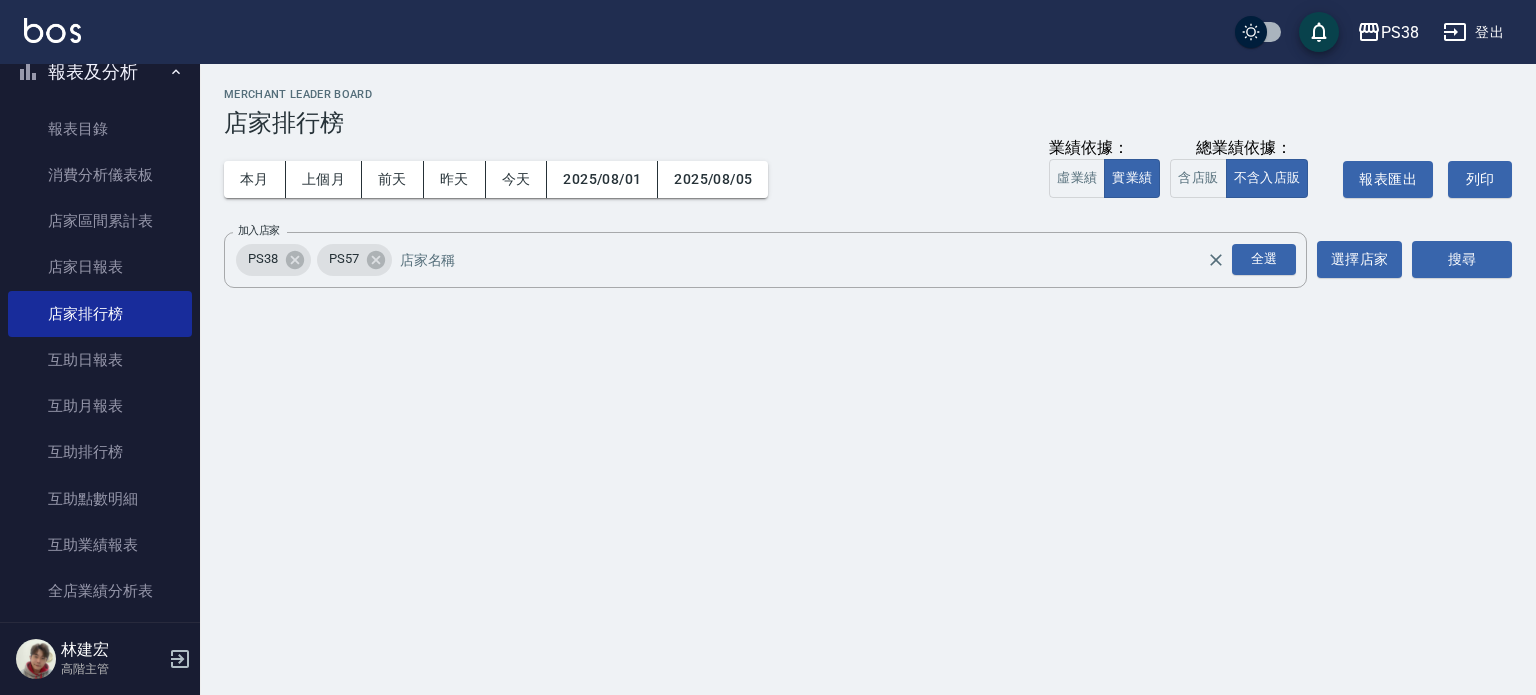 click on "PS38 [DATE] - [DATE] 店家排行榜 列印時間： [DATE]-[TIME] Merchant Leader Board 店家排行榜 本月 上個月 前天 昨天 今天 [DATE] [DATE] 業績依據： 虛業績 實業績 總業績依據： 含店販 不含入店販 報表匯出 列印 加入店家 PS38 PS57 全選 加入店家 選擇店家 搜尋" at bounding box center [868, 193] 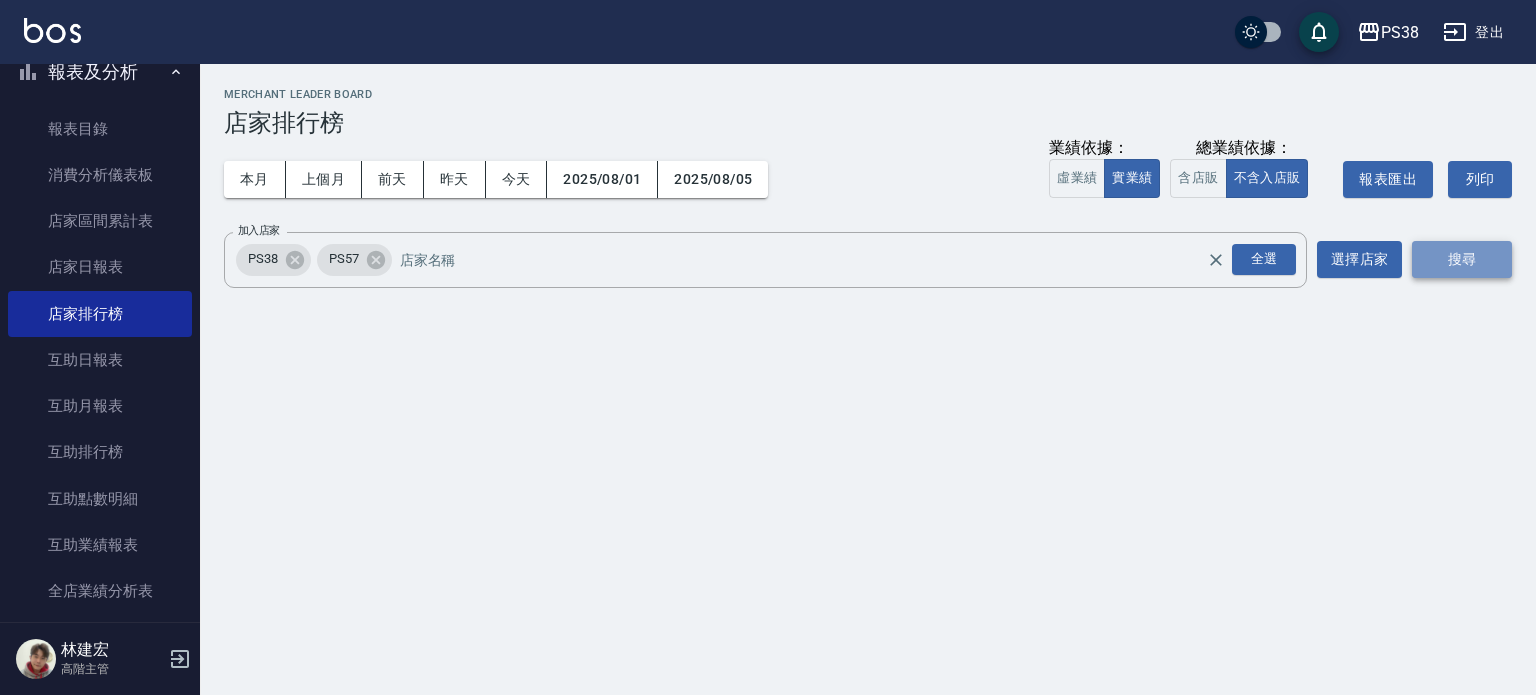 click on "搜尋" at bounding box center (1462, 259) 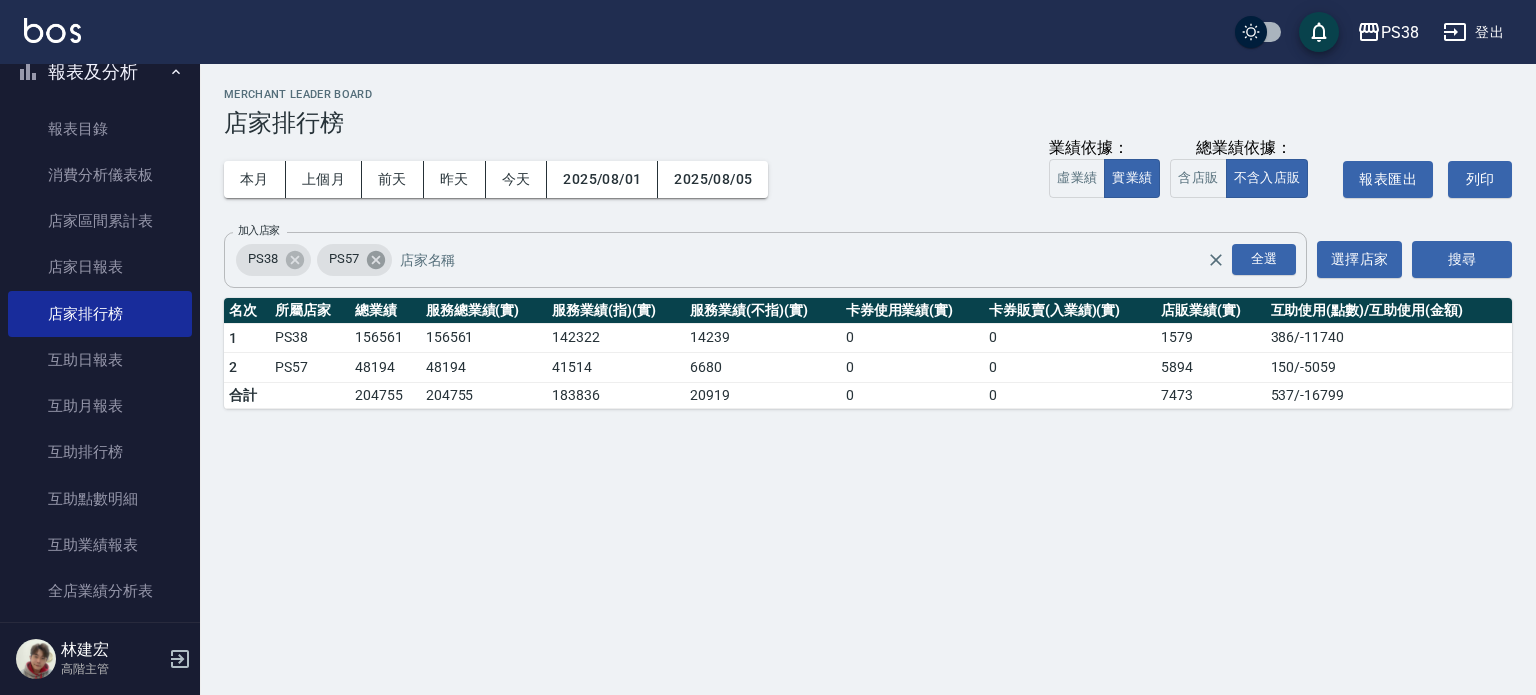 click 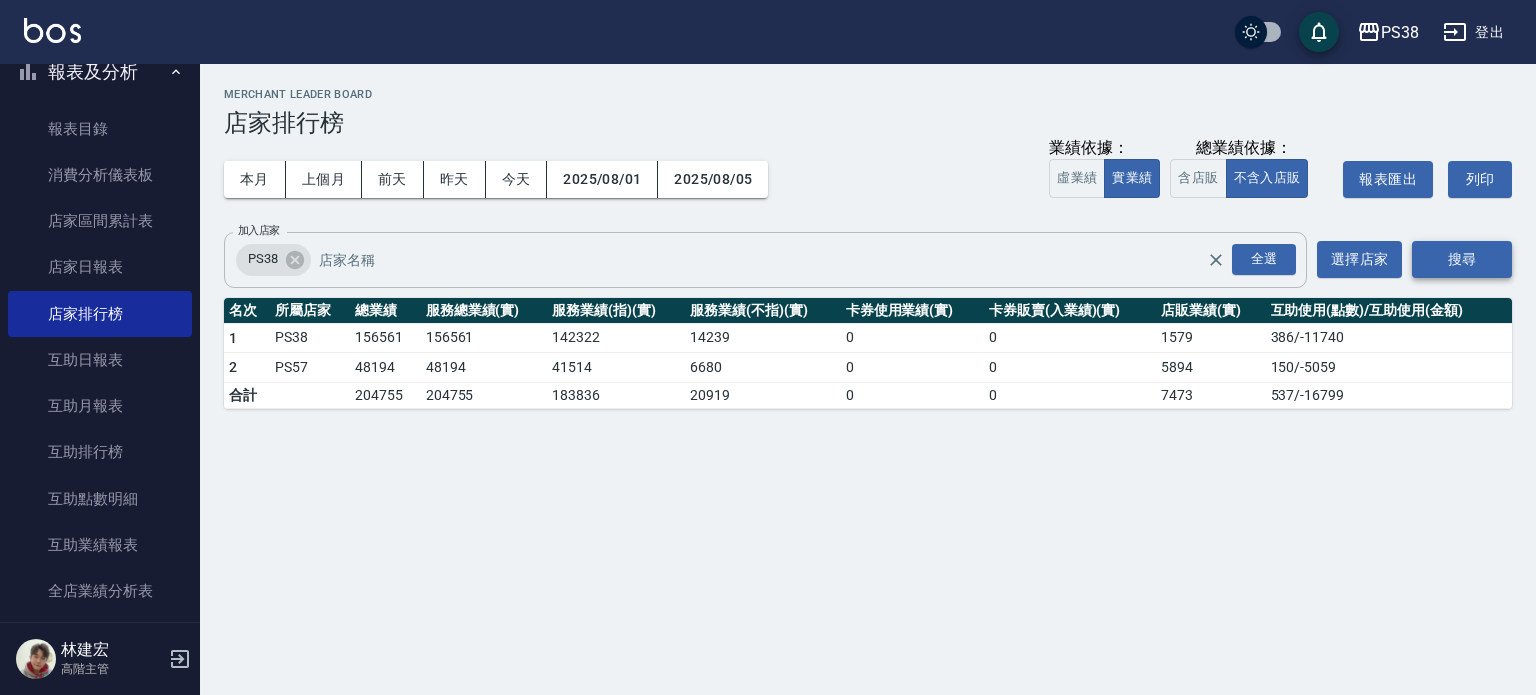 click on "搜尋" at bounding box center (1462, 259) 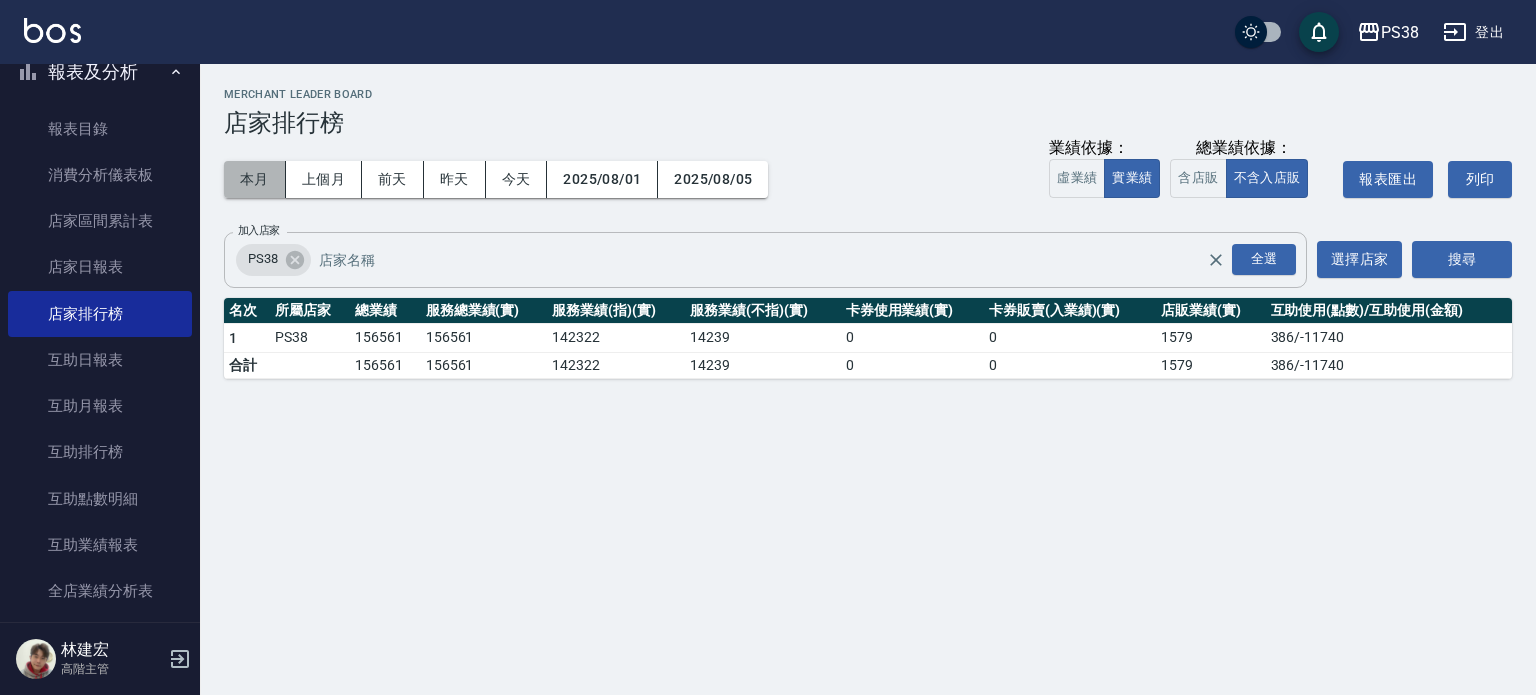 click on "本月" at bounding box center [255, 179] 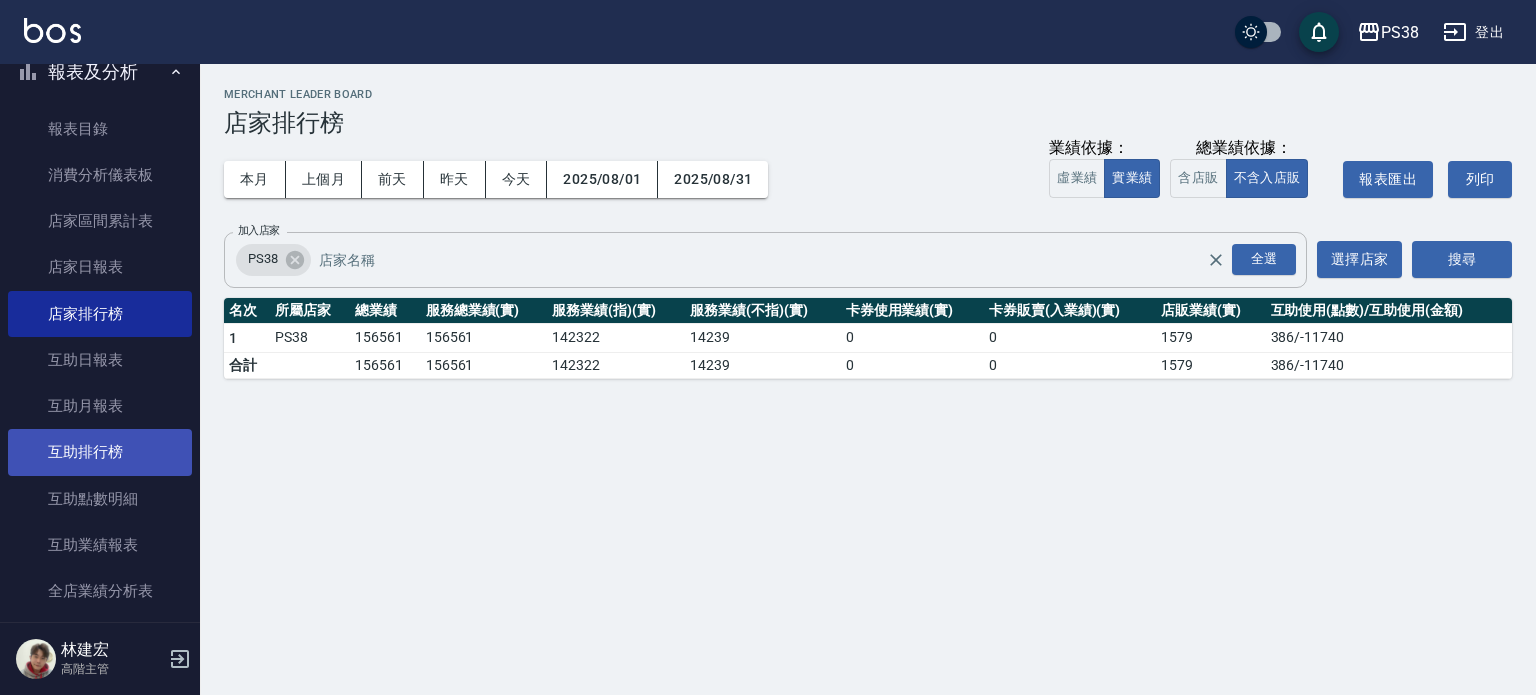 click on "互助排行榜" at bounding box center [100, 452] 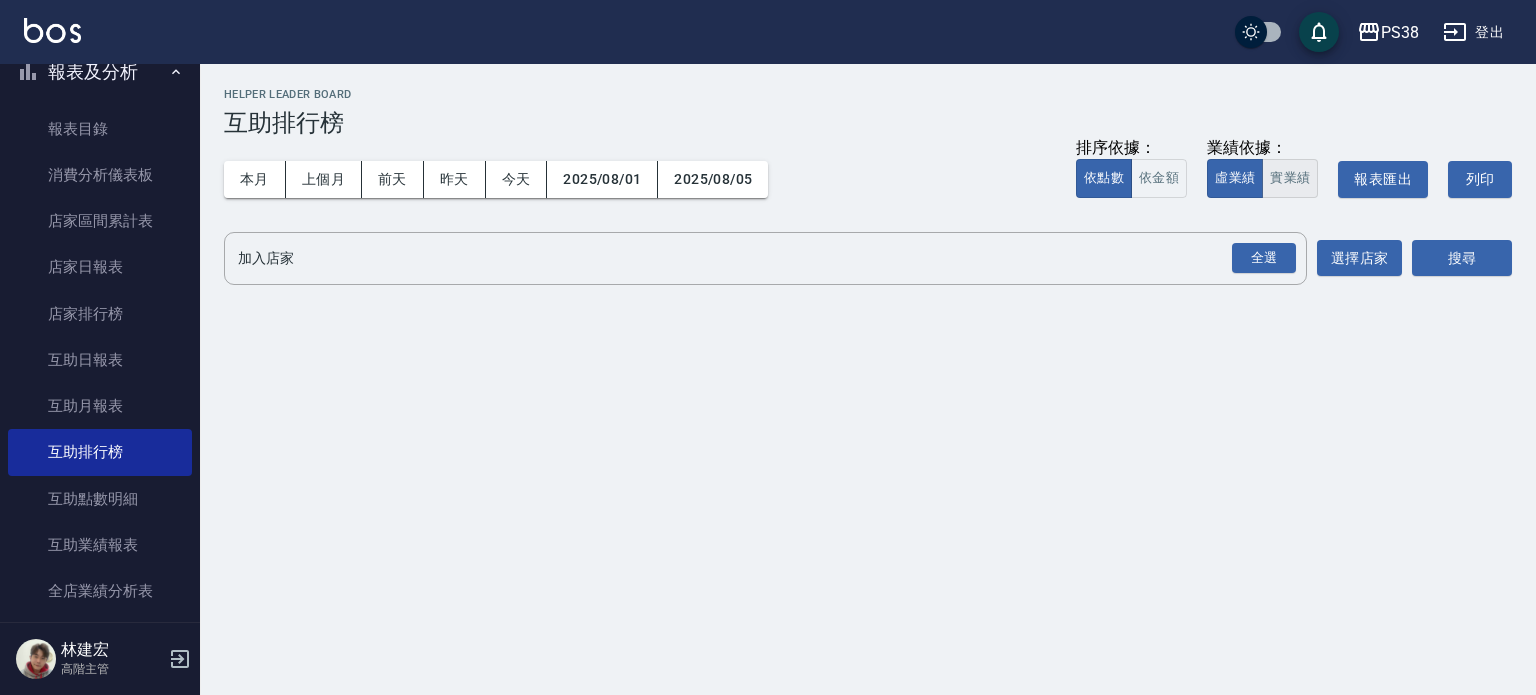 click on "實業績" at bounding box center [1290, 178] 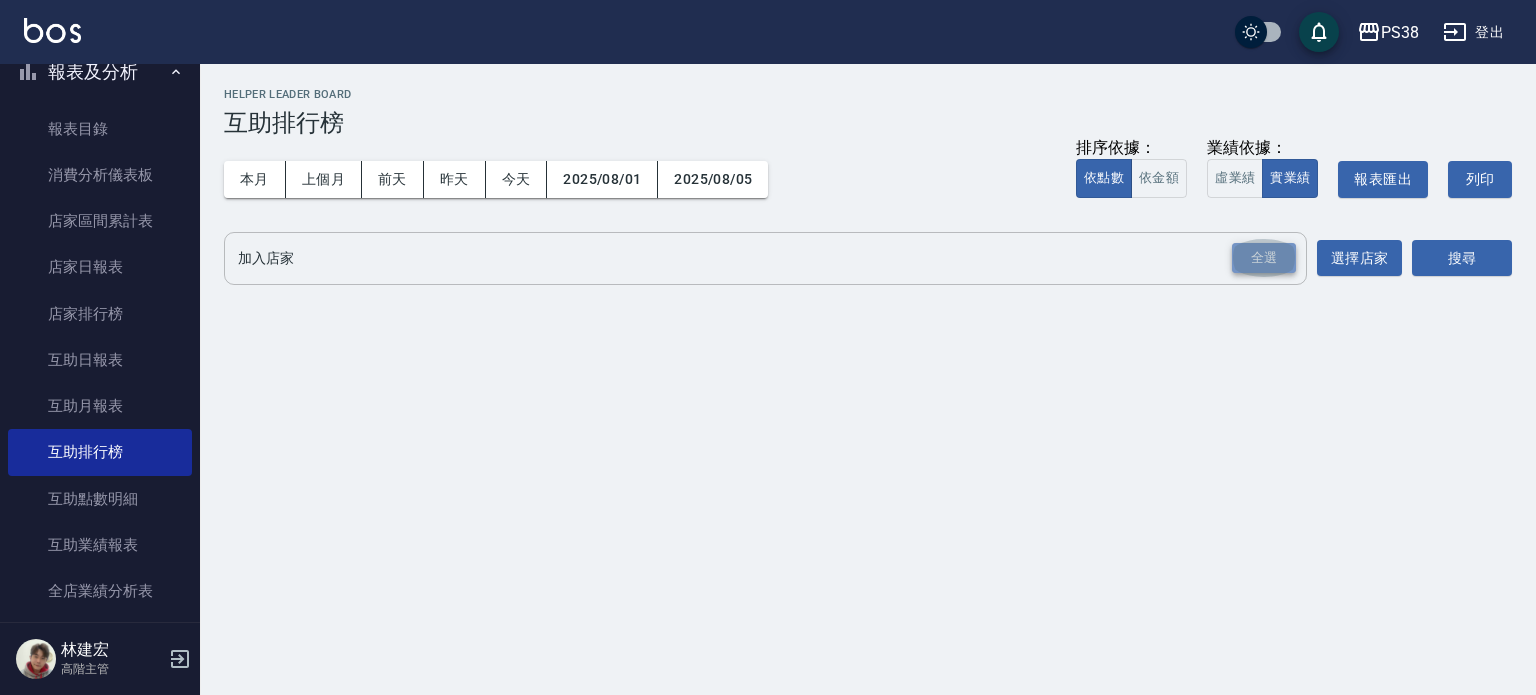 click on "全選" at bounding box center [1264, 258] 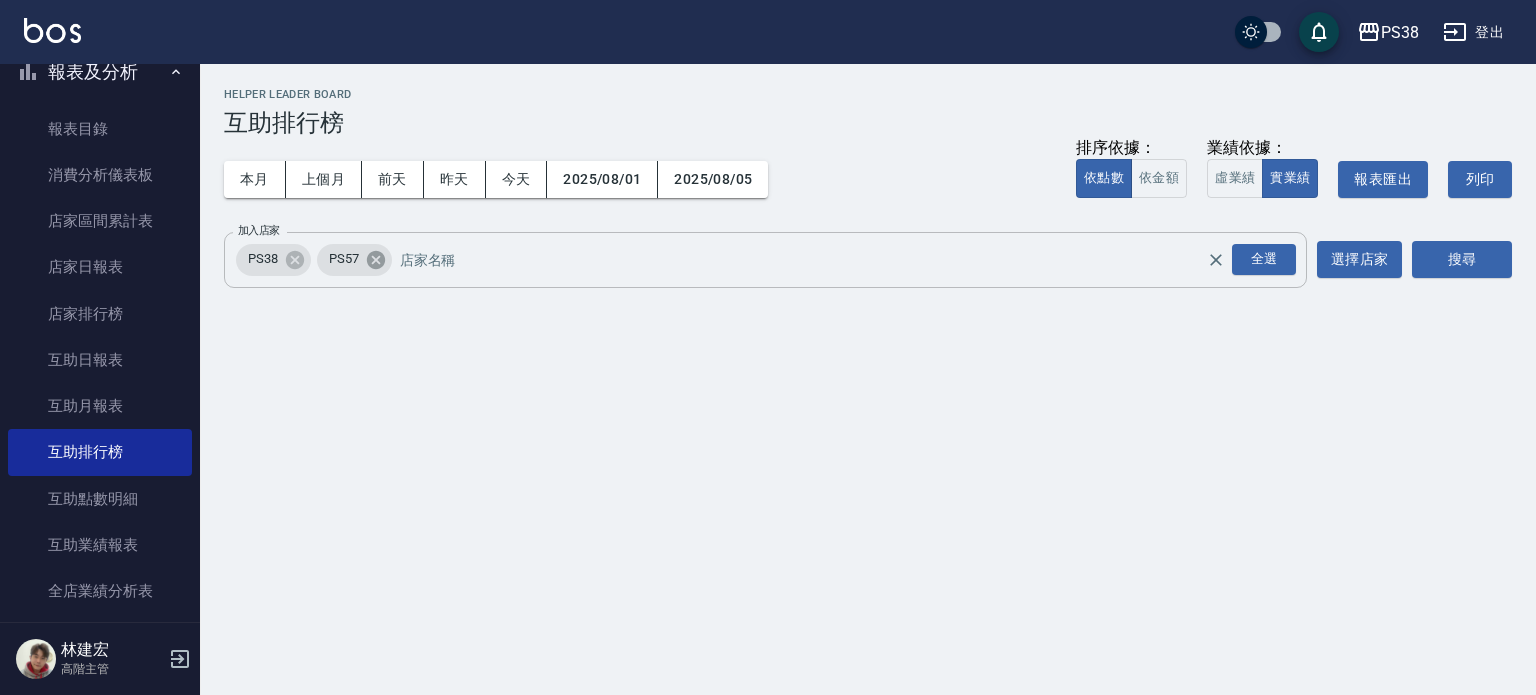 click 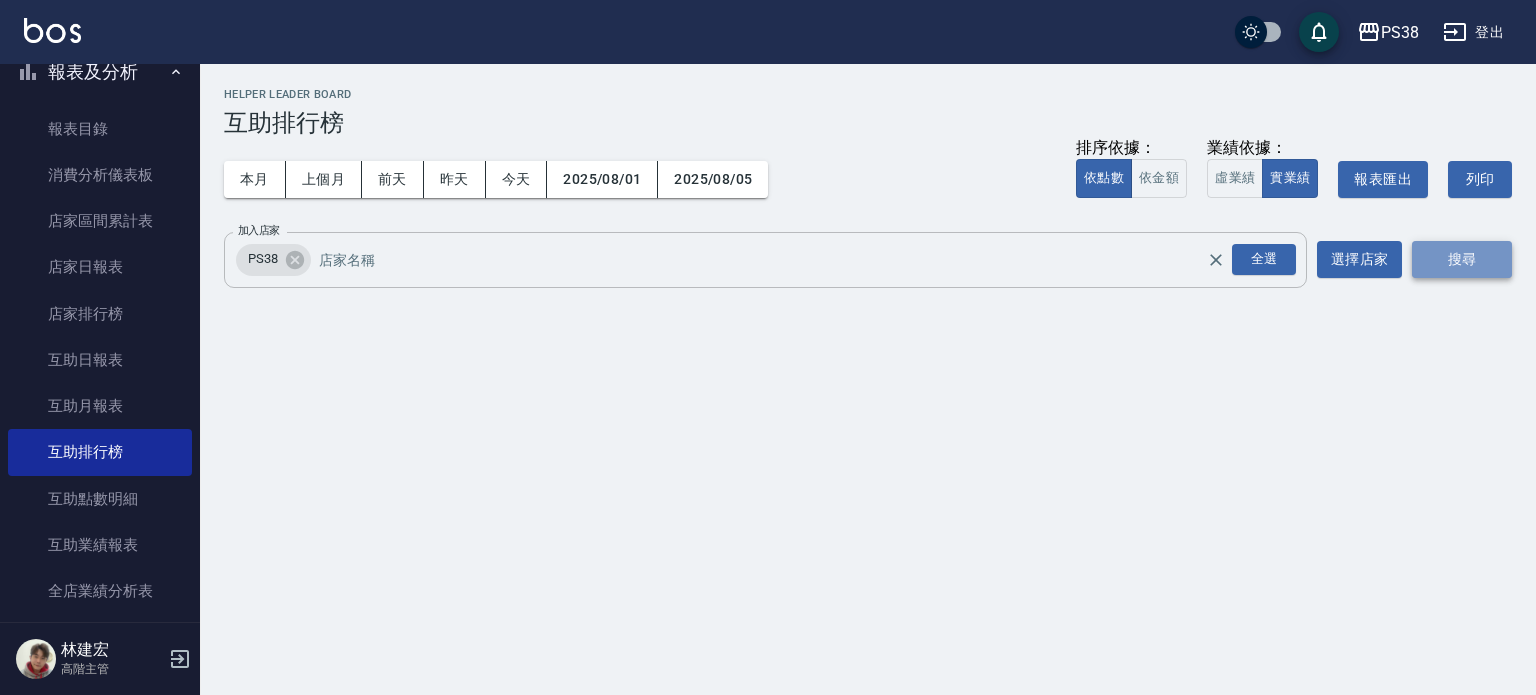 click on "搜尋" at bounding box center [1462, 259] 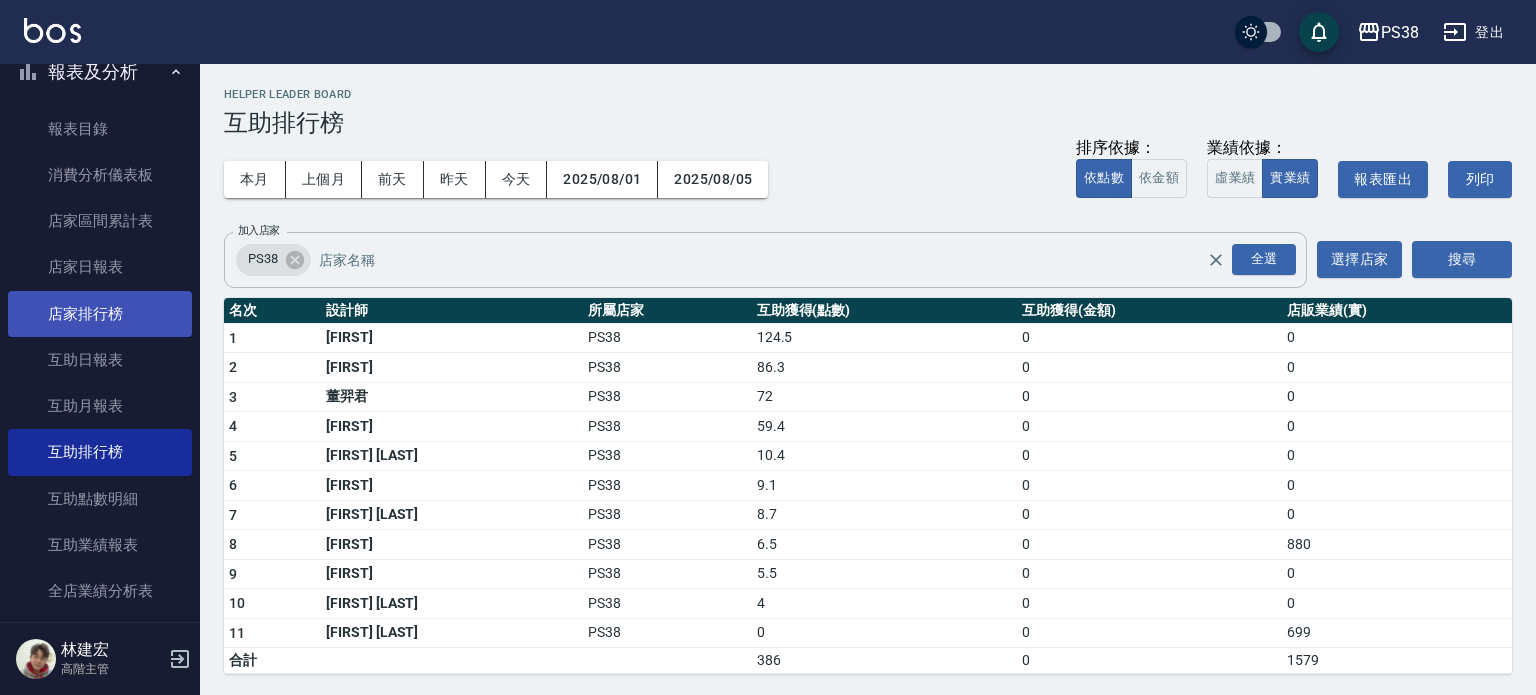 click on "店家排行榜" at bounding box center [100, 314] 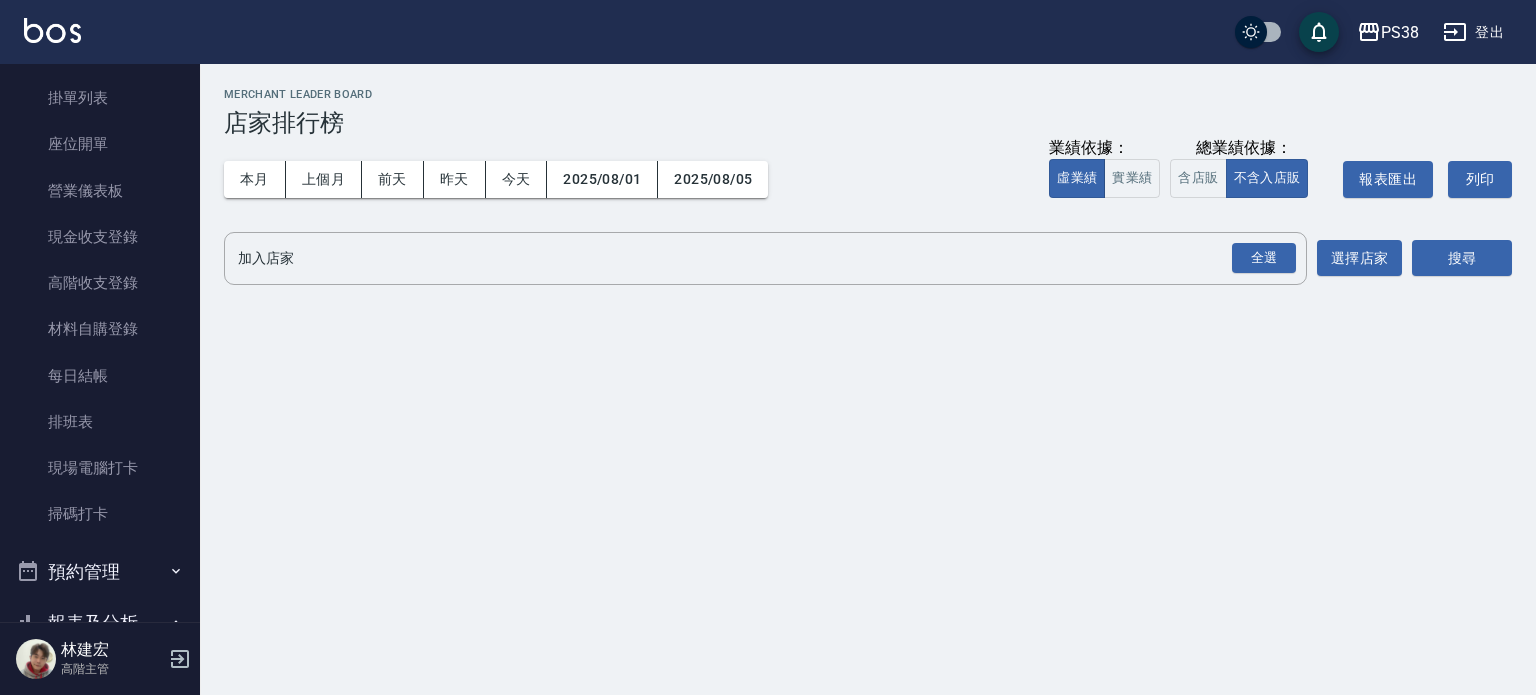 scroll, scrollTop: 400, scrollLeft: 0, axis: vertical 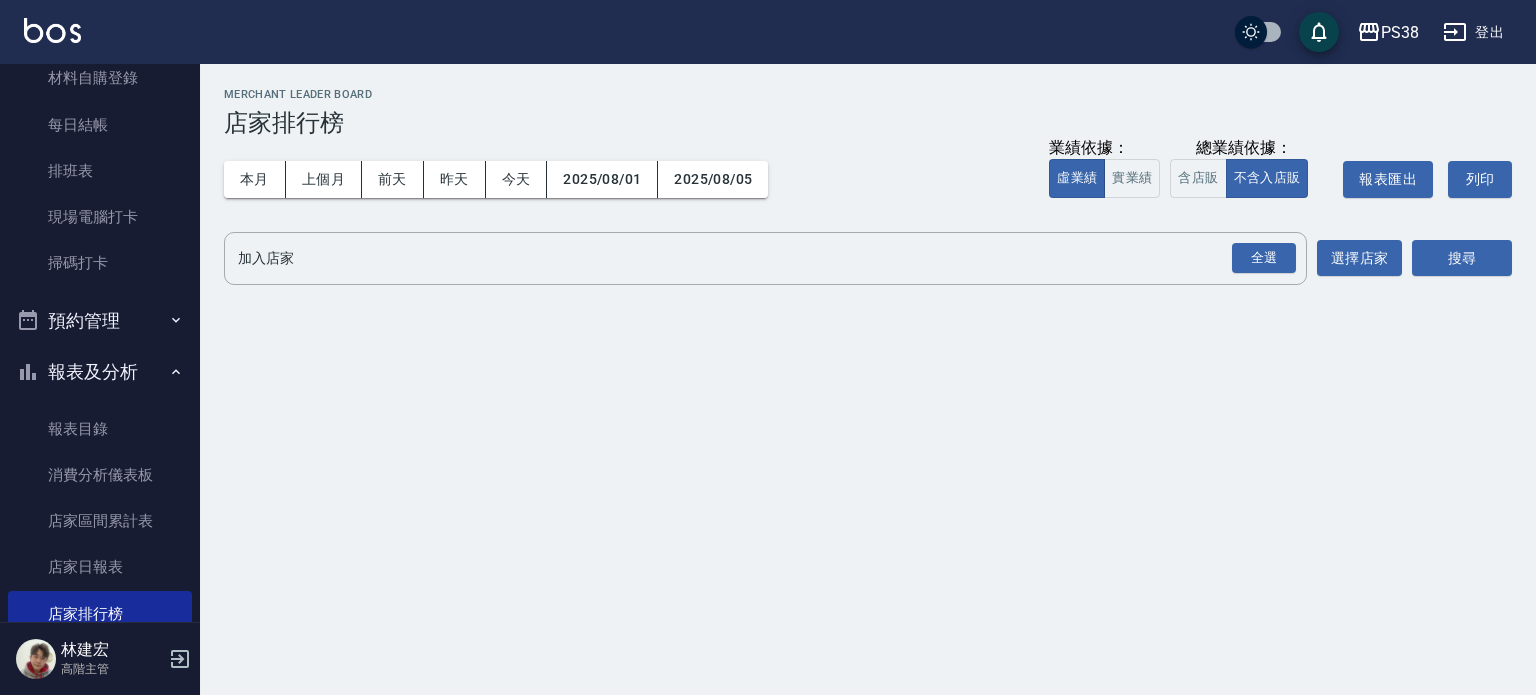 click on "預約管理" at bounding box center [100, 321] 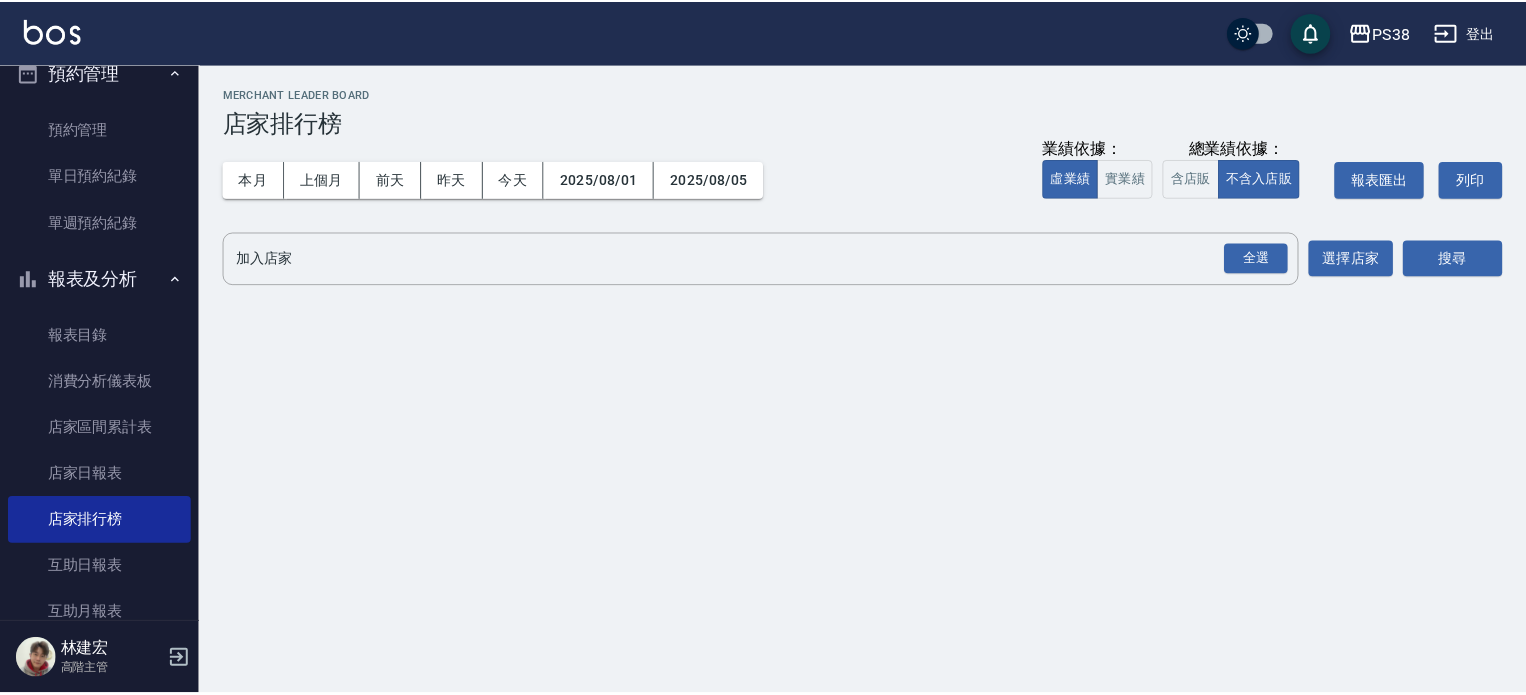 scroll, scrollTop: 700, scrollLeft: 0, axis: vertical 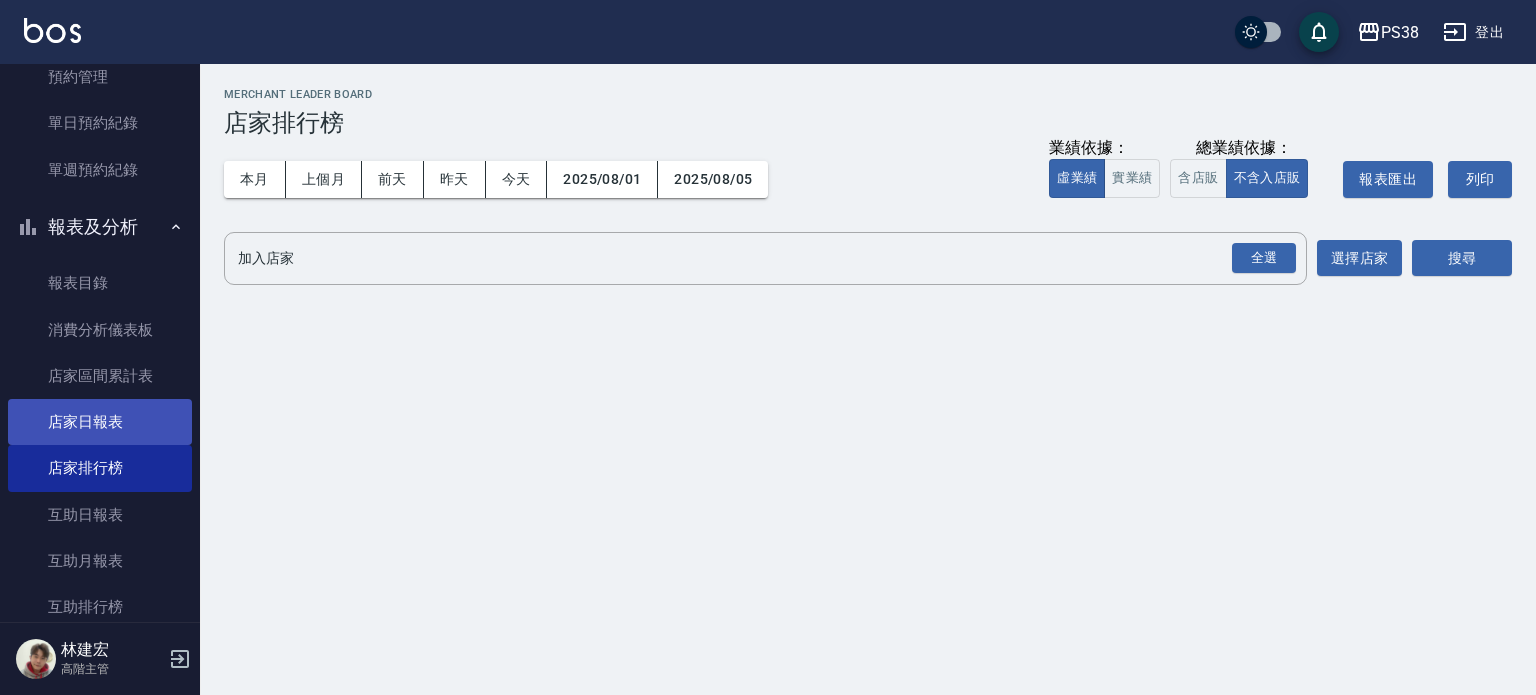 click on "店家日報表" at bounding box center (100, 422) 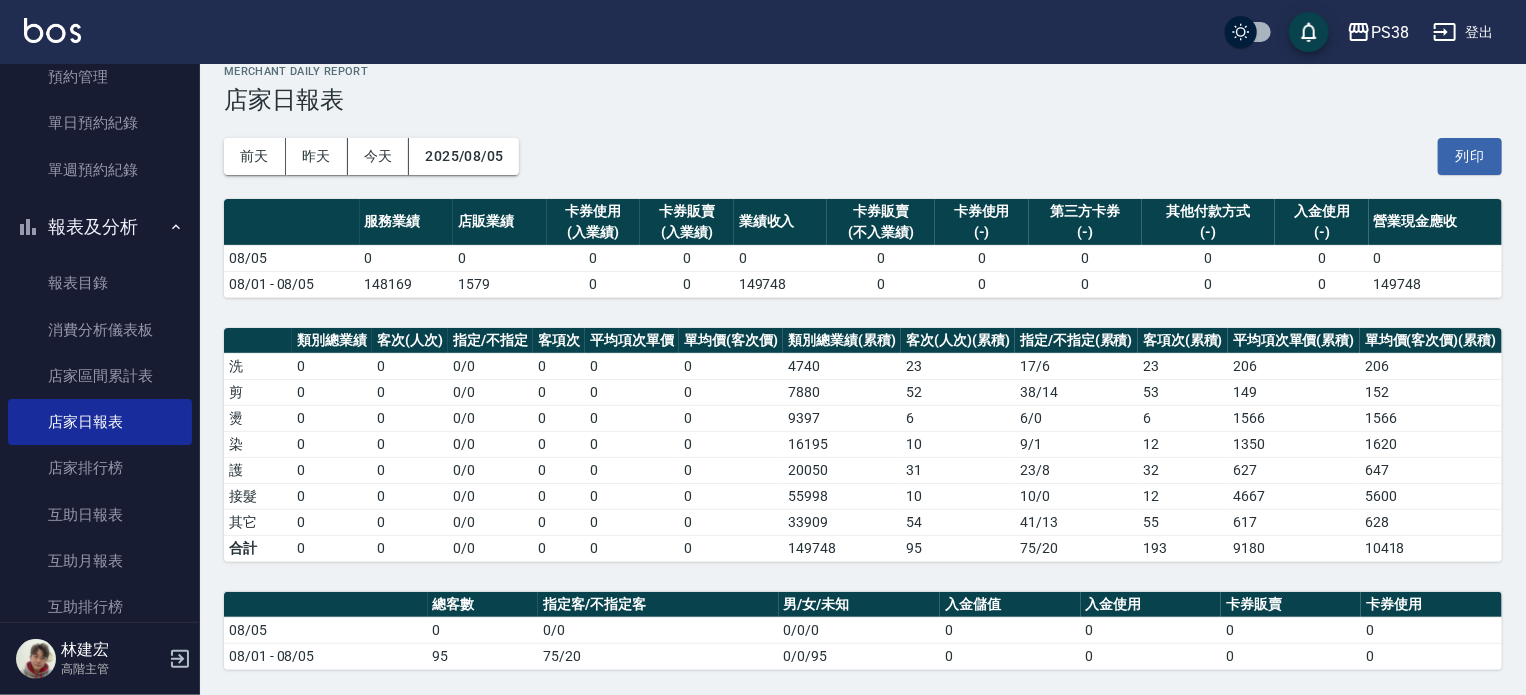 scroll, scrollTop: 0, scrollLeft: 0, axis: both 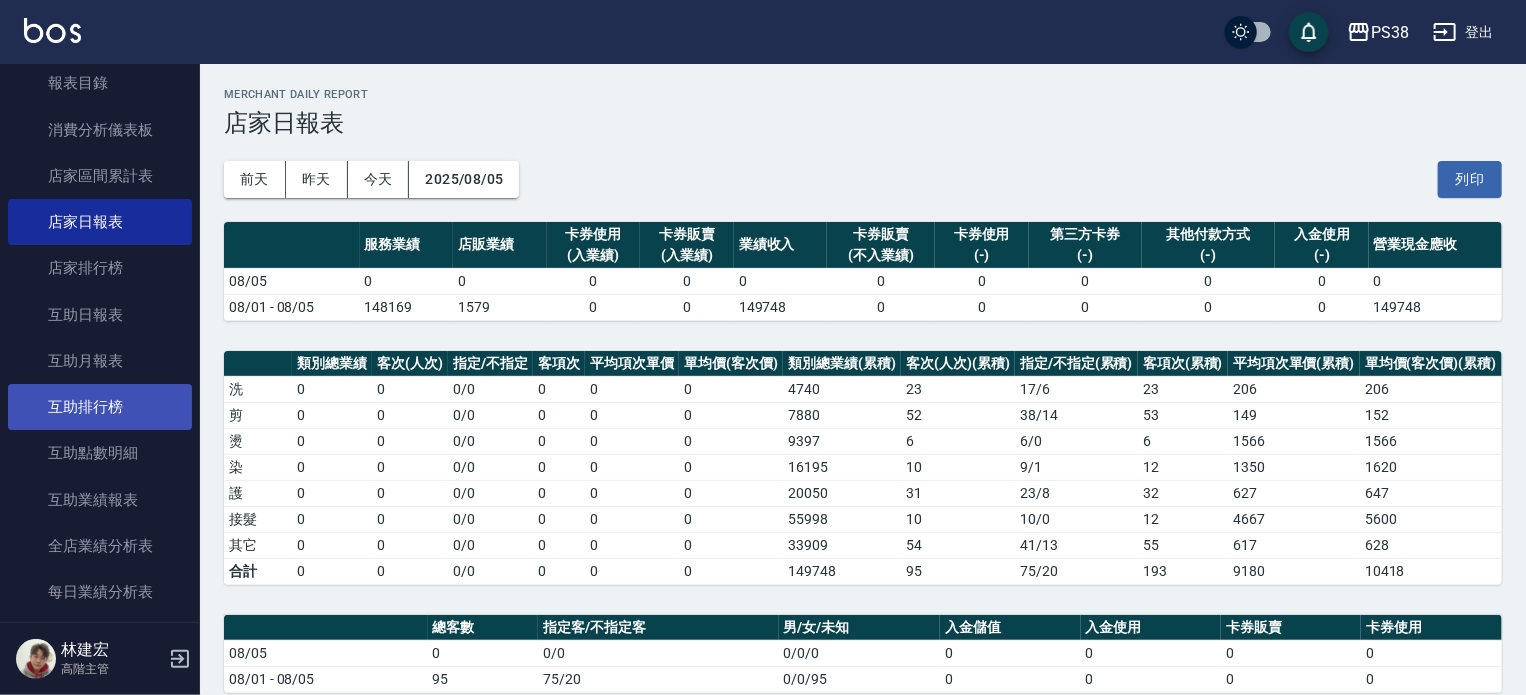 click on "互助排行榜" at bounding box center [100, 407] 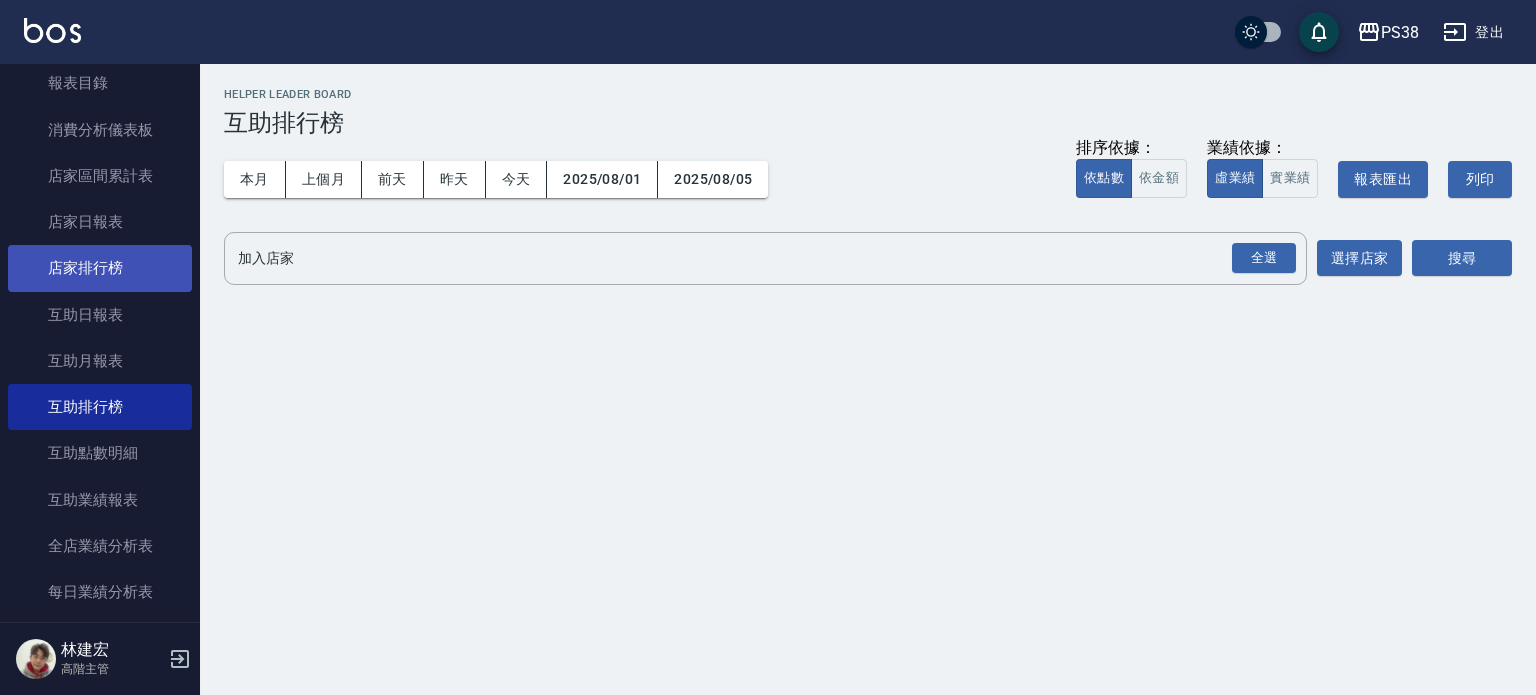 click on "店家排行榜" at bounding box center (100, 268) 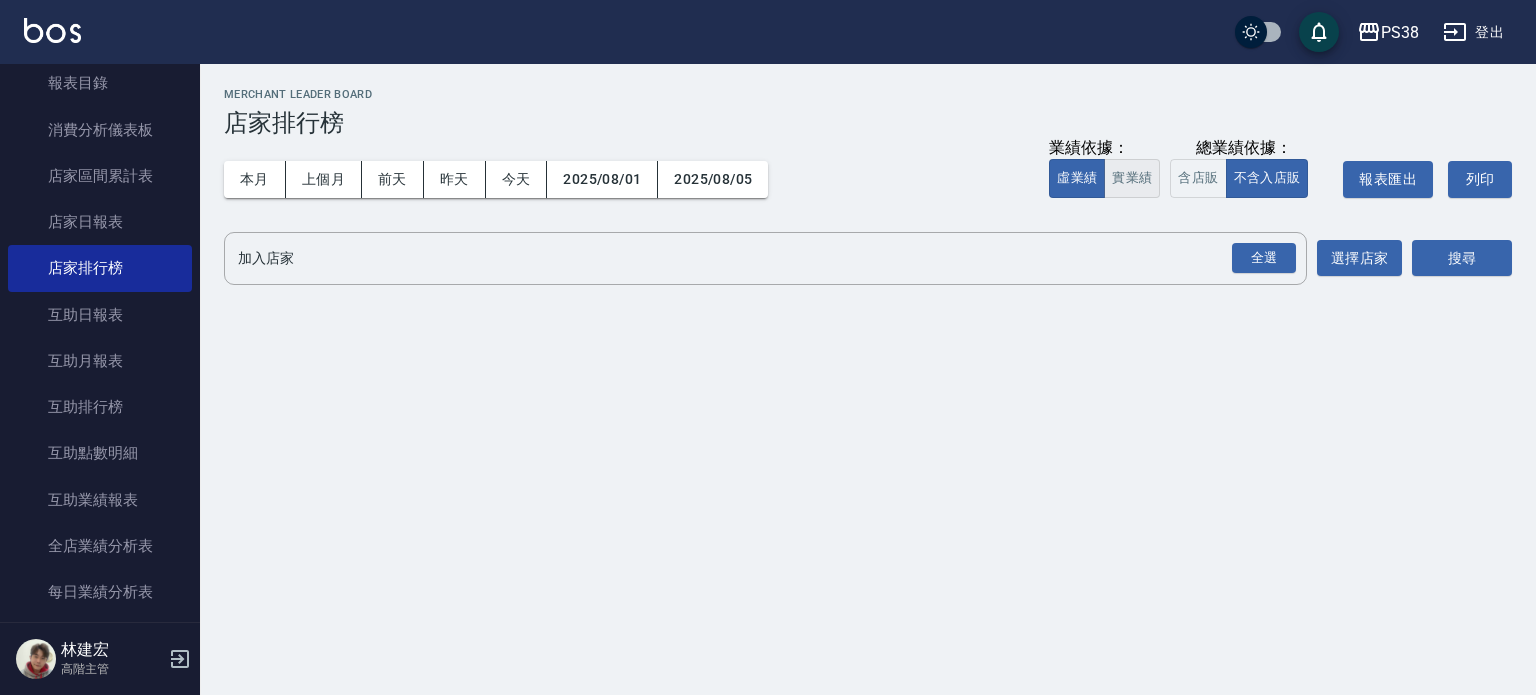 click on "實業績" at bounding box center (1132, 178) 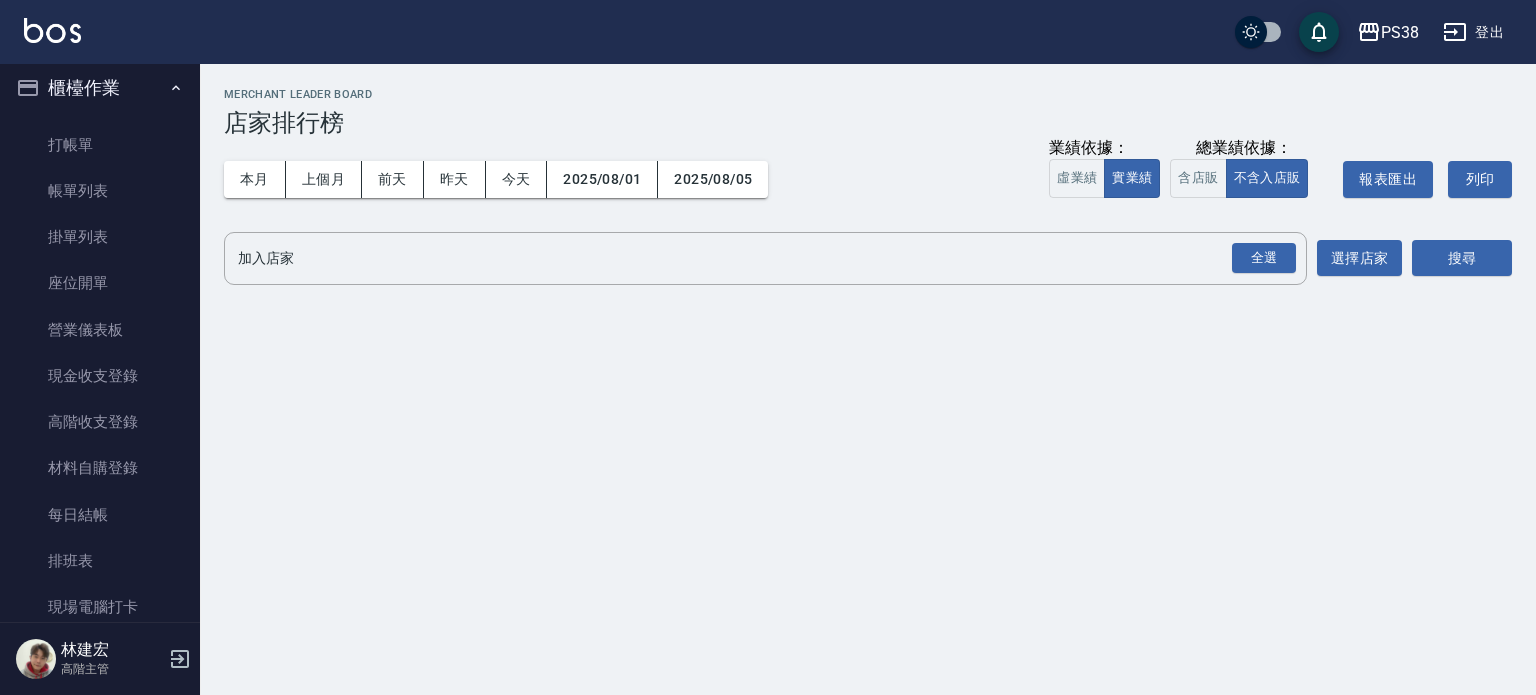 scroll, scrollTop: 0, scrollLeft: 0, axis: both 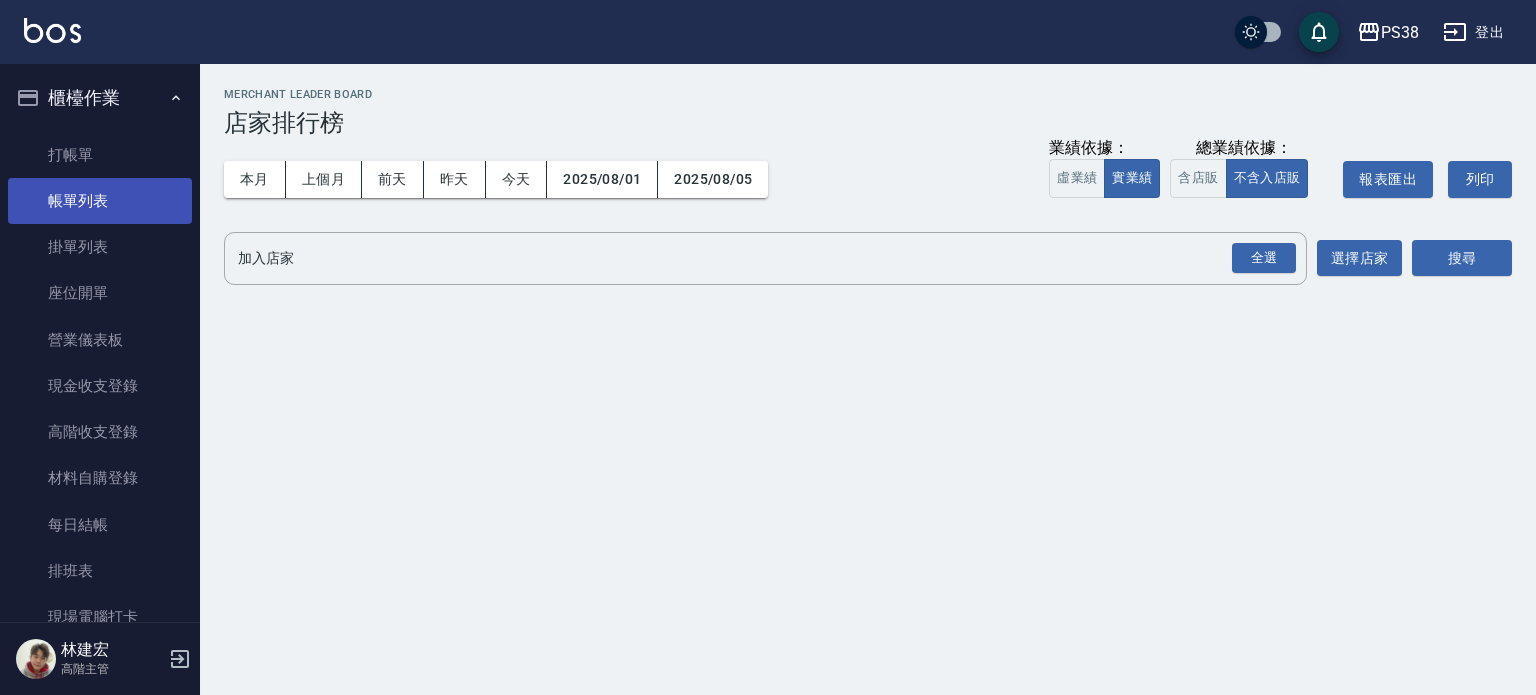 click on "帳單列表" at bounding box center [100, 201] 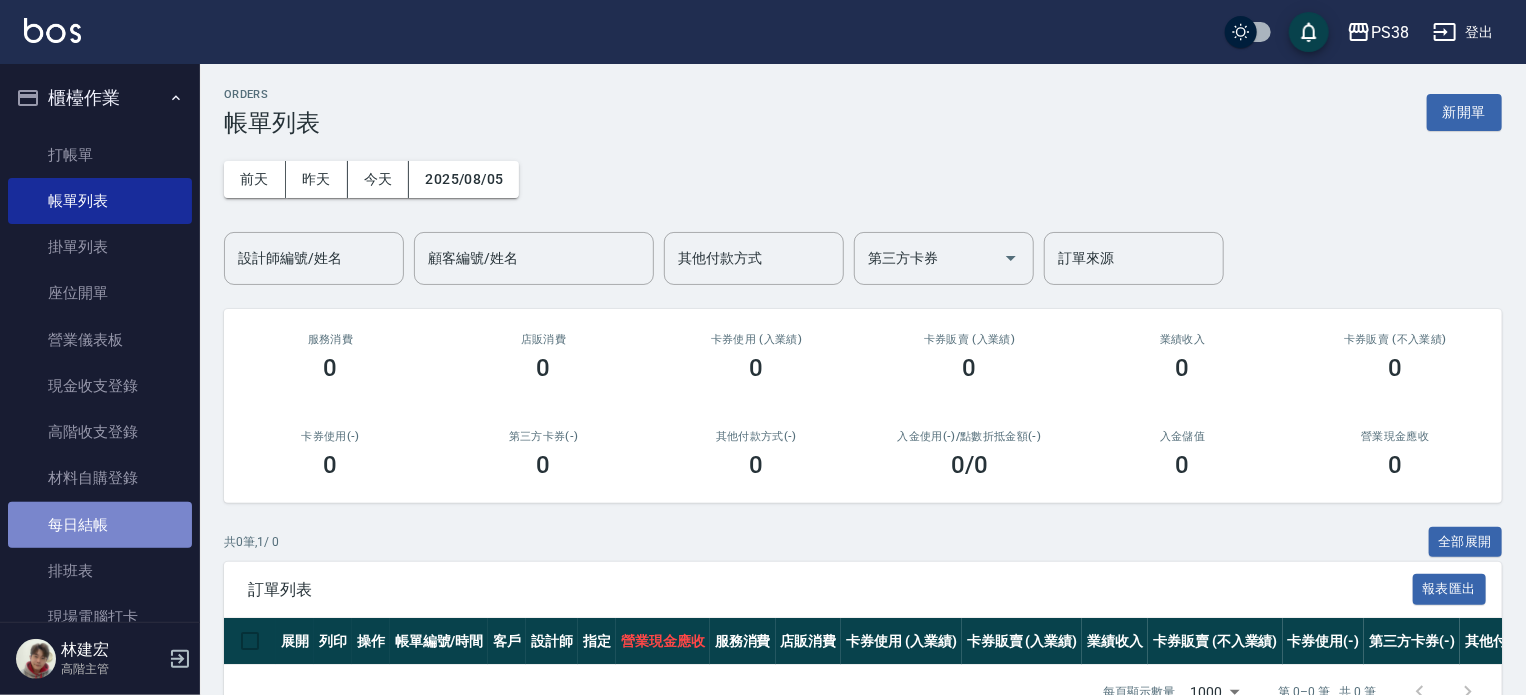 click on "每日結帳" at bounding box center [100, 525] 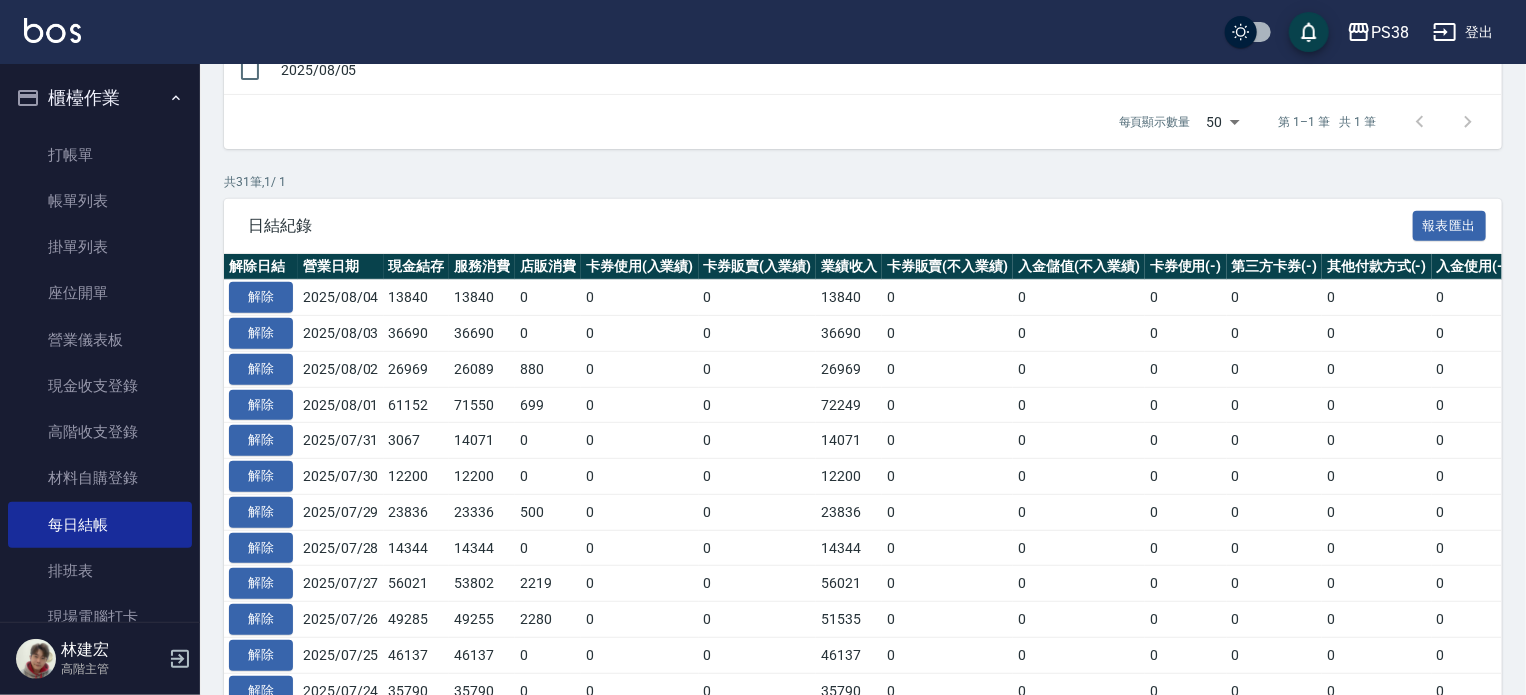 scroll, scrollTop: 0, scrollLeft: 0, axis: both 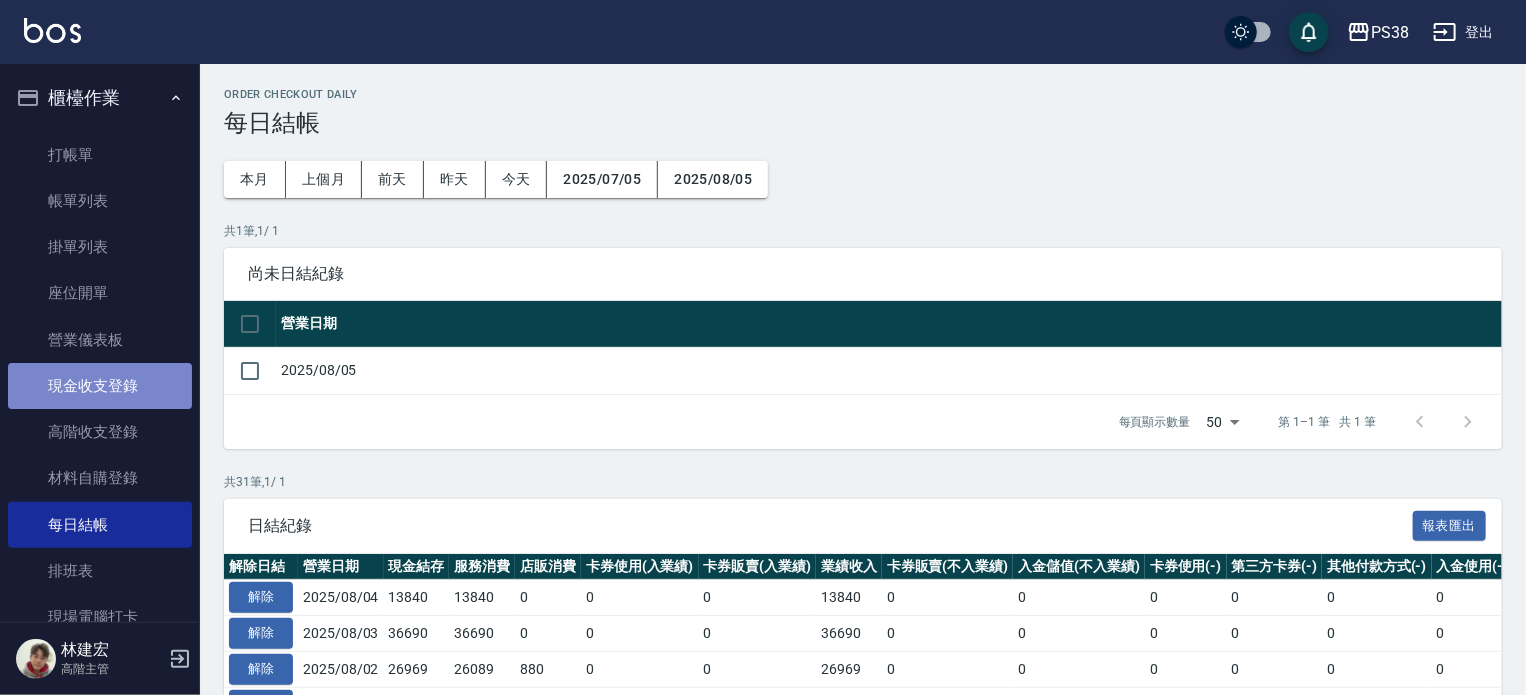 click on "現金收支登錄" at bounding box center [100, 386] 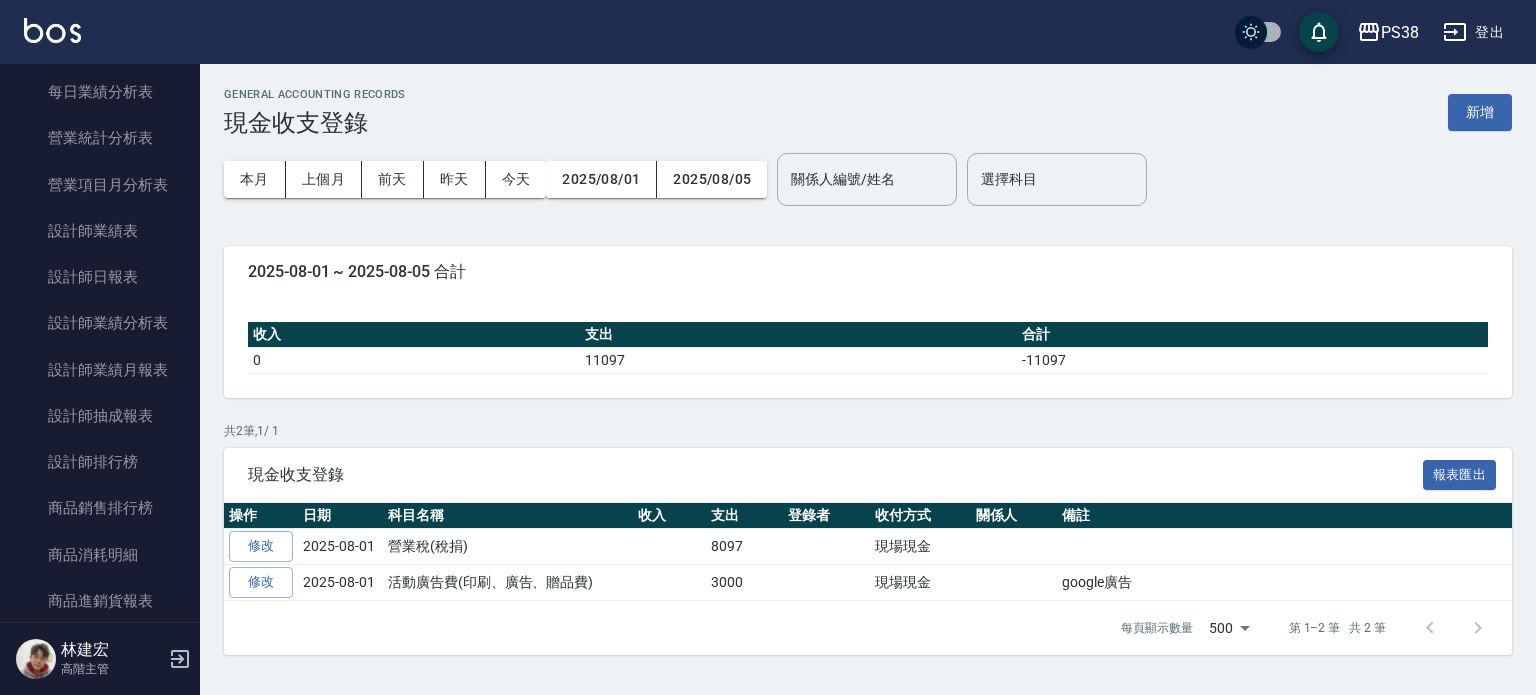 scroll, scrollTop: 1500, scrollLeft: 0, axis: vertical 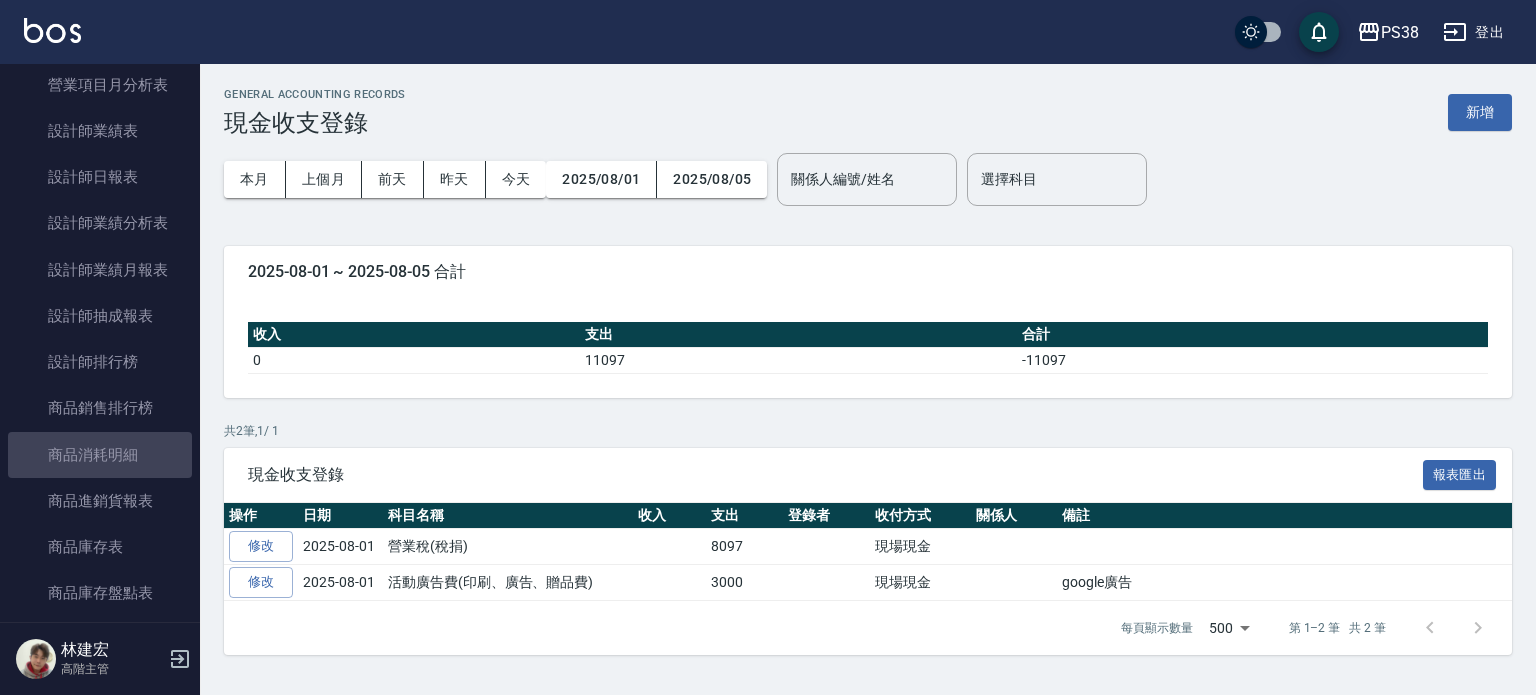 click on "商品消耗明細" at bounding box center [100, 455] 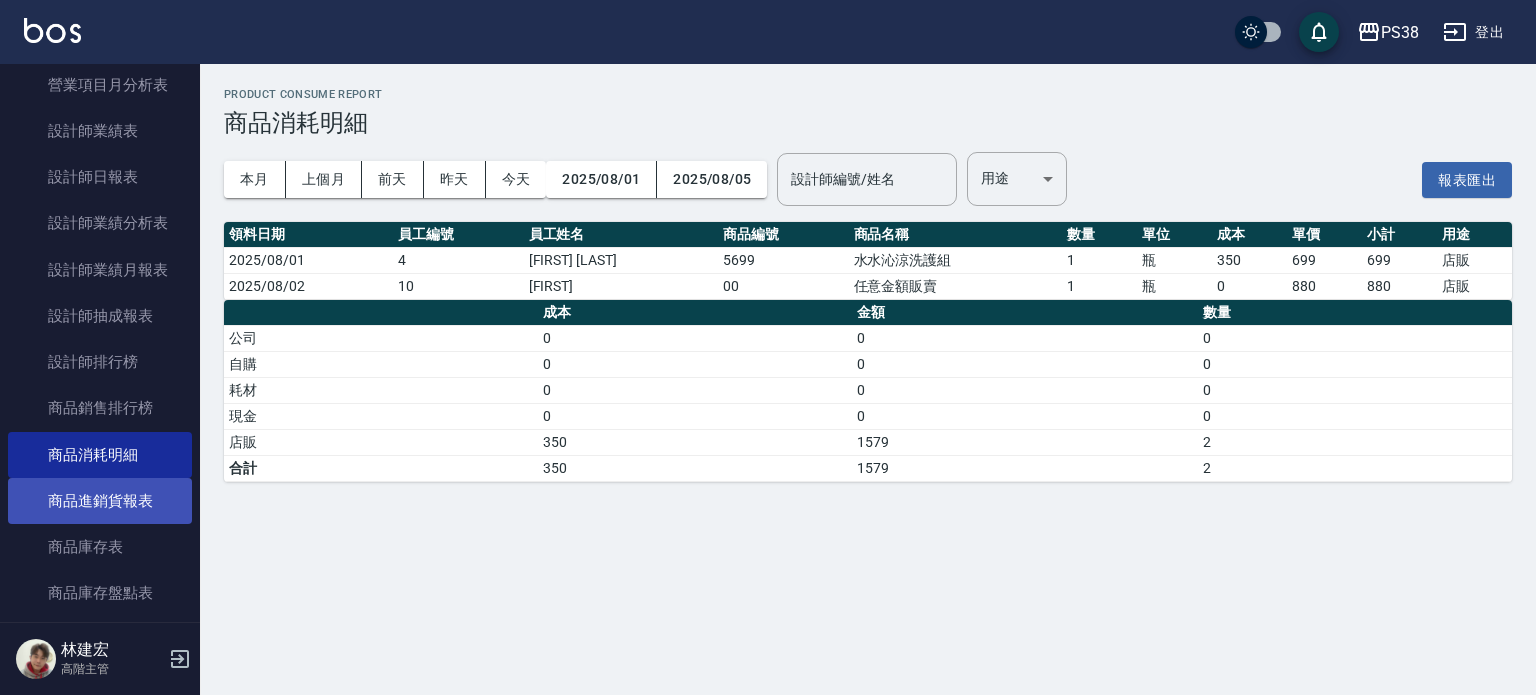 click on "商品進銷貨報表" at bounding box center (100, 501) 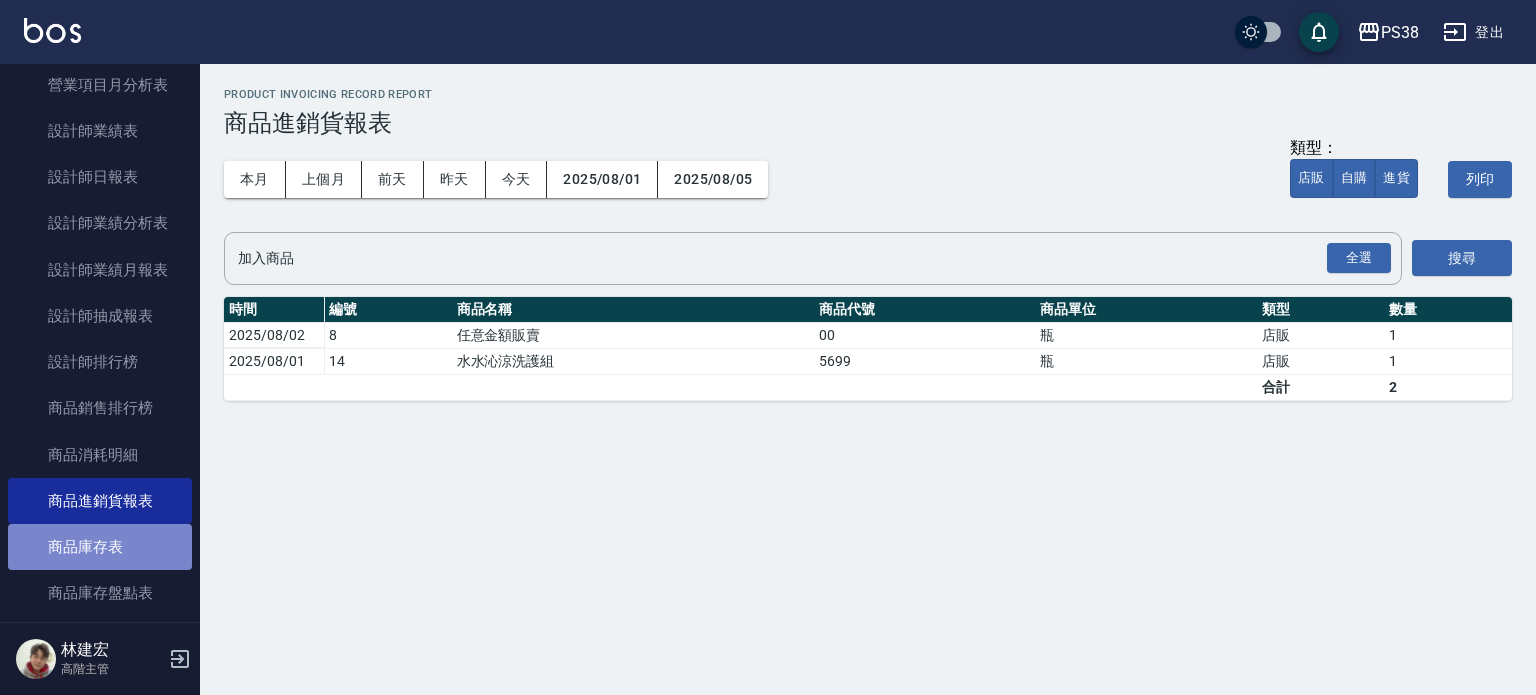 click on "商品庫存表" at bounding box center (100, 547) 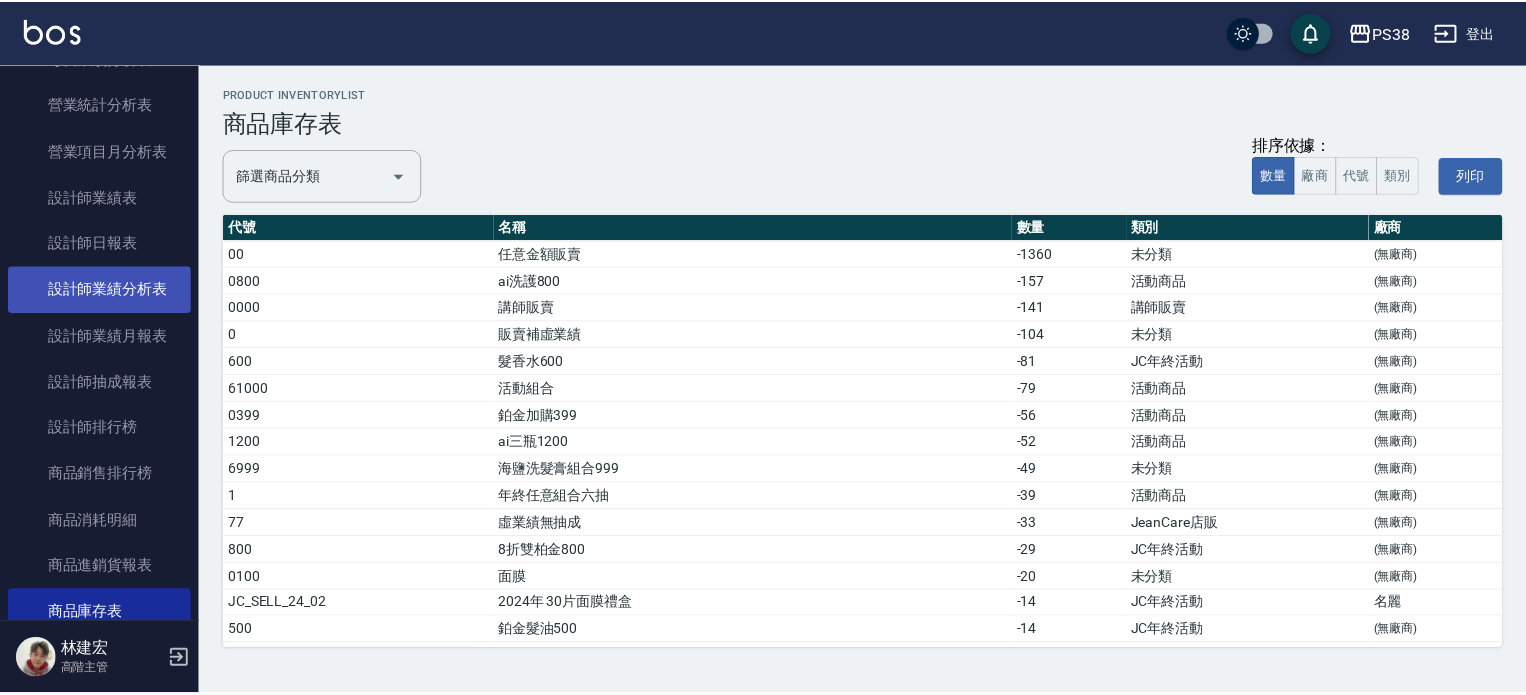 scroll, scrollTop: 1400, scrollLeft: 0, axis: vertical 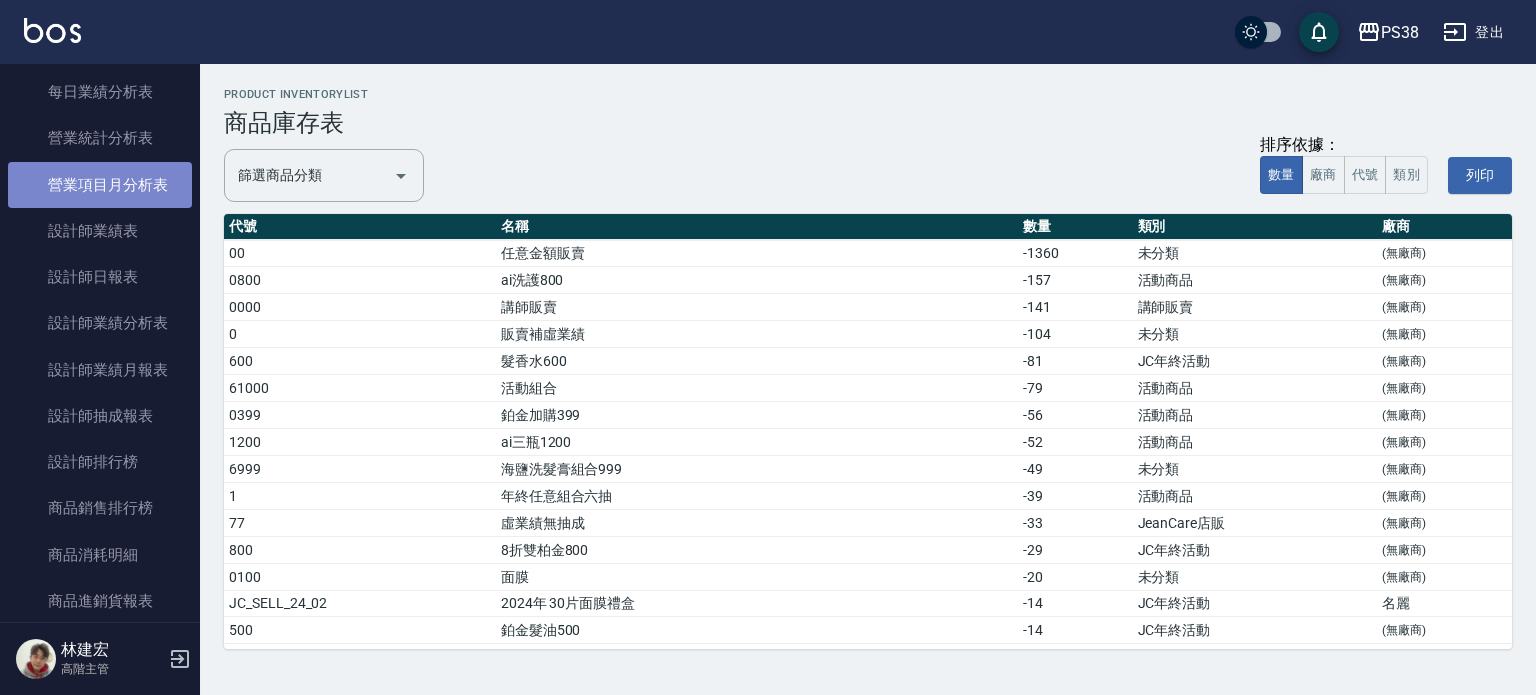 click on "營業項目月分析表" at bounding box center (100, 185) 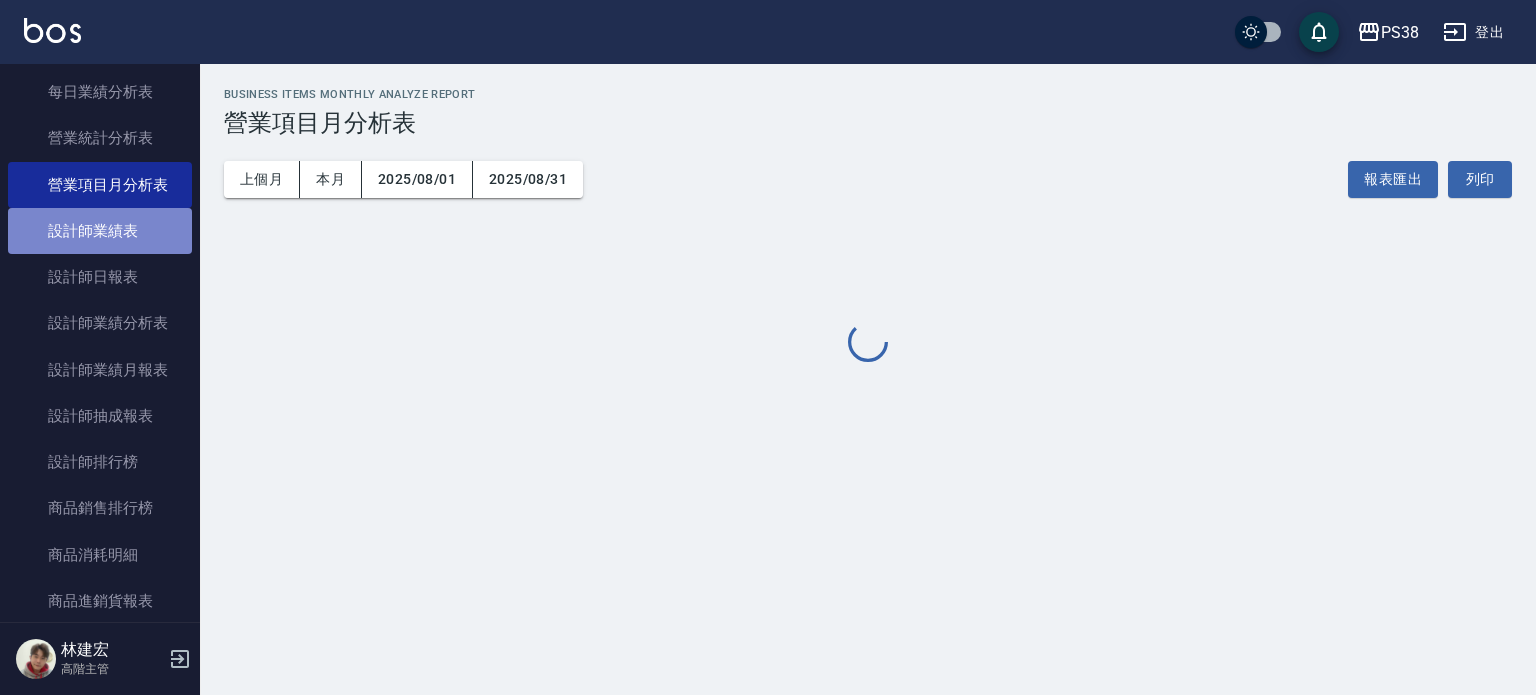 click on "設計師業績表" at bounding box center (100, 231) 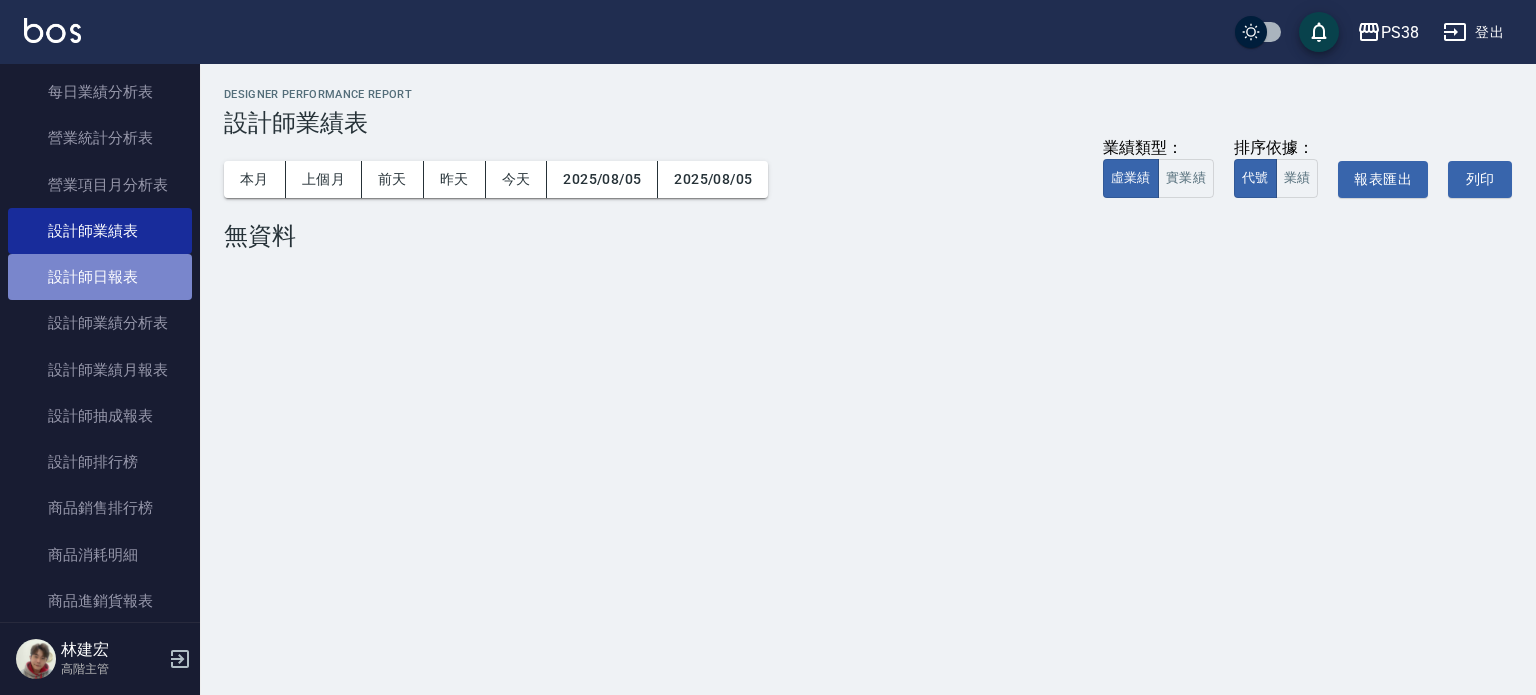 click on "設計師日報表" at bounding box center (100, 277) 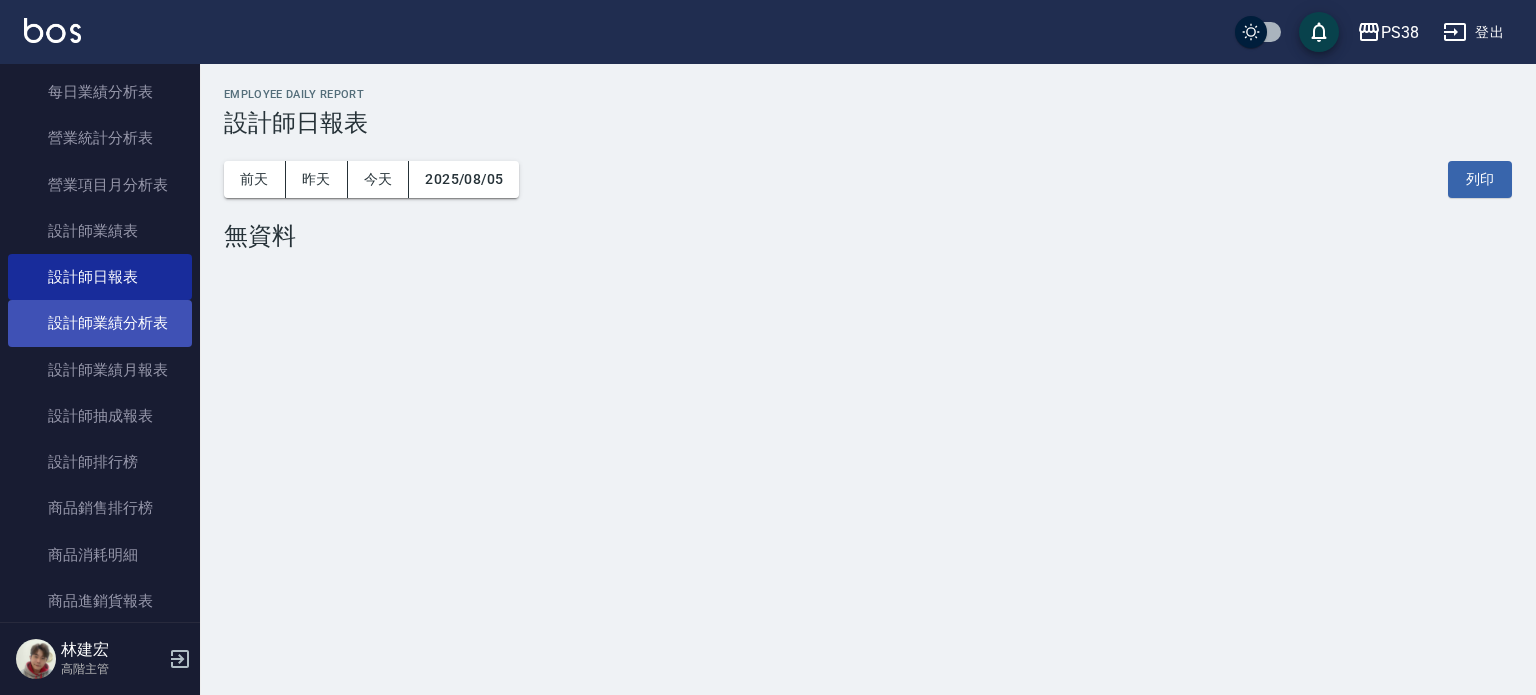 click on "設計師業績分析表" at bounding box center (100, 323) 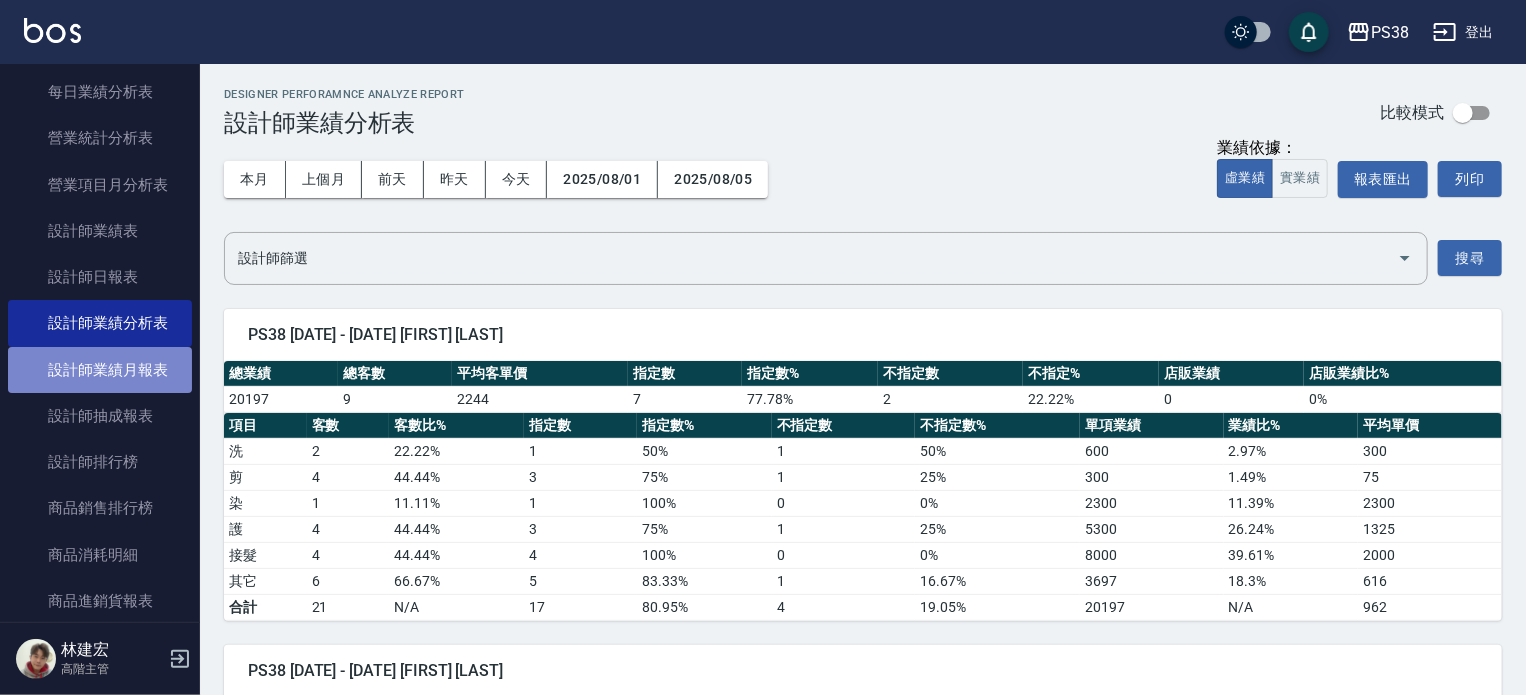 click on "設計師業績月報表" at bounding box center (100, 370) 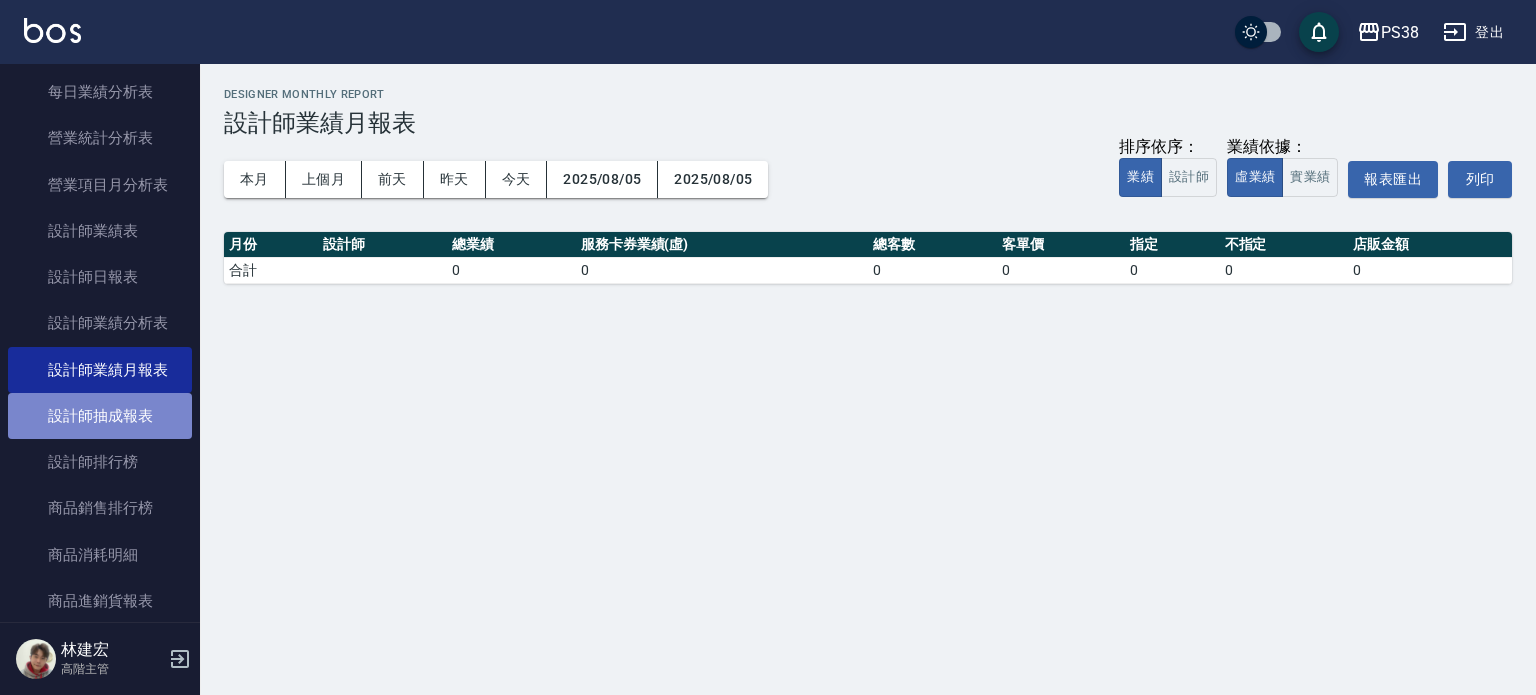 click on "設計師抽成報表" at bounding box center (100, 416) 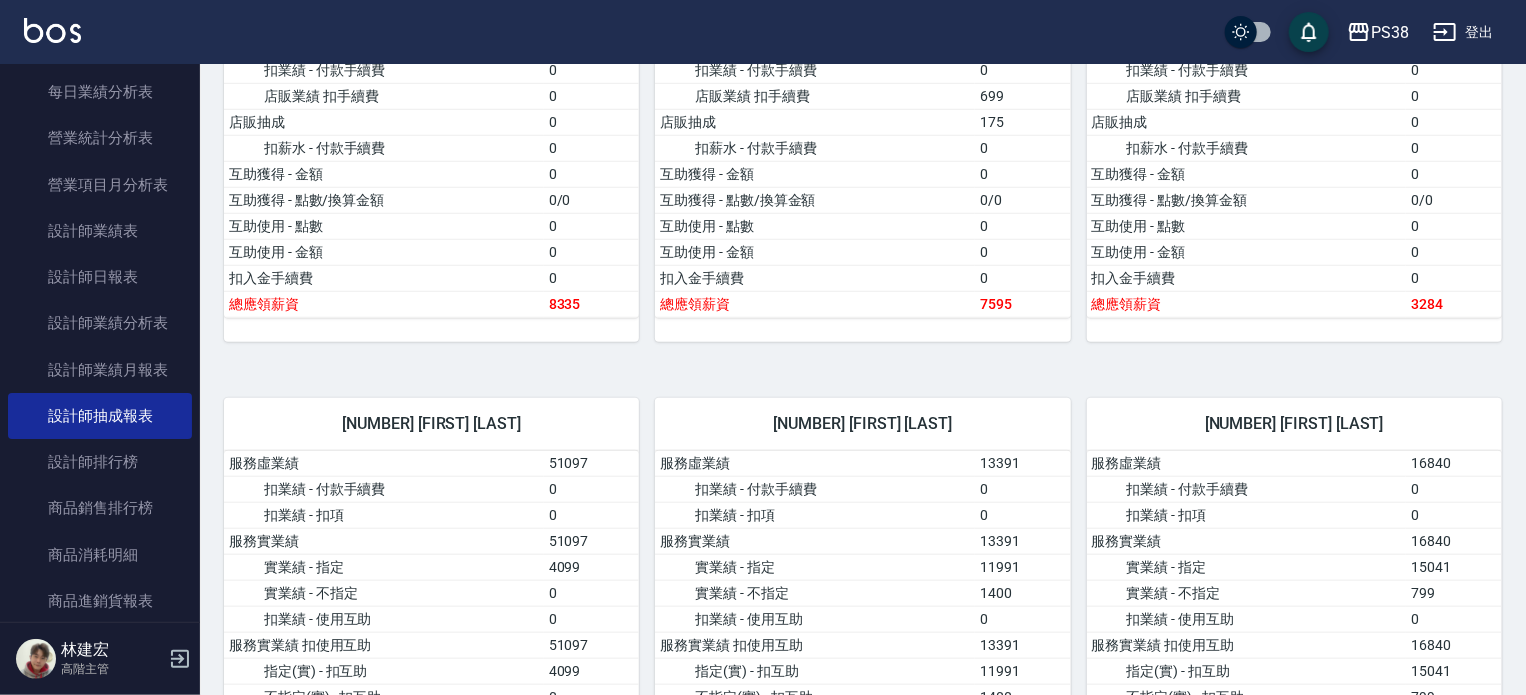 scroll, scrollTop: 900, scrollLeft: 0, axis: vertical 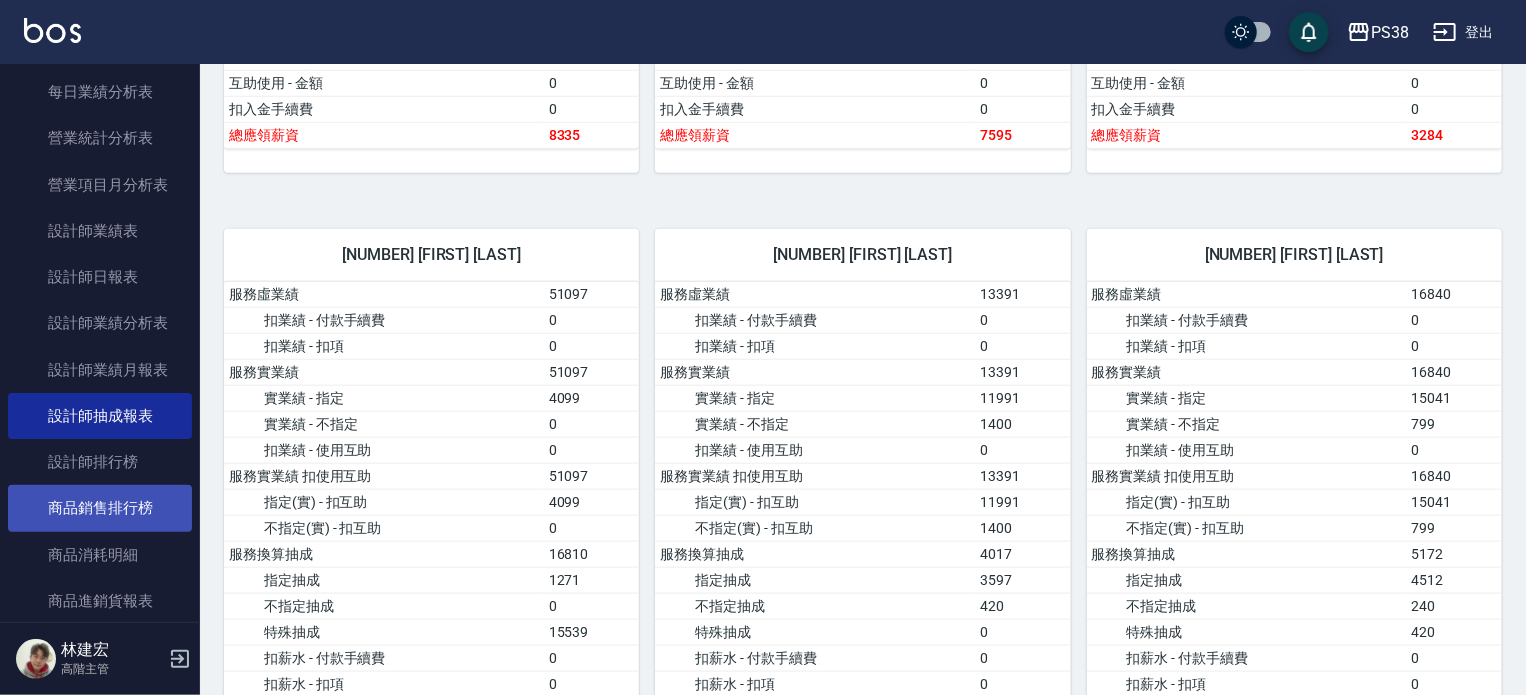 click on "商品銷售排行榜" at bounding box center (100, 508) 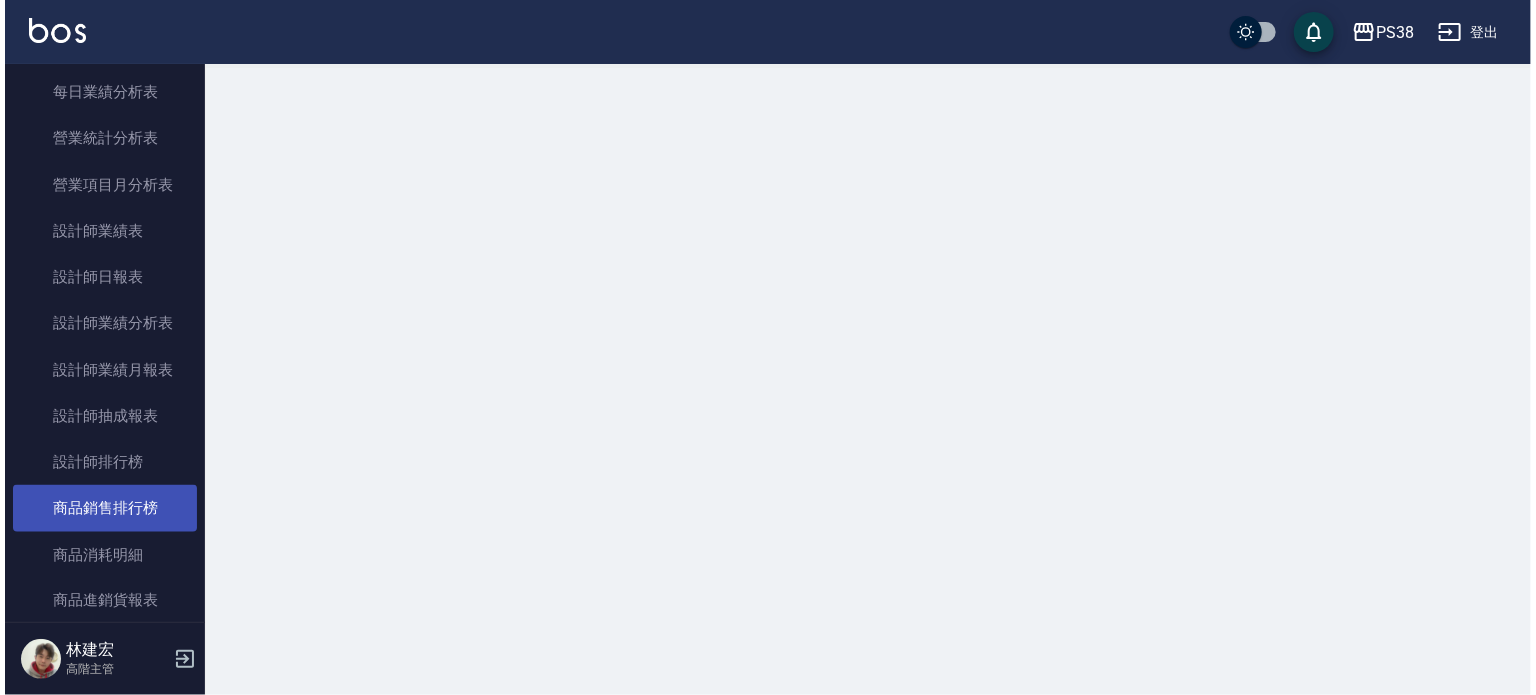scroll, scrollTop: 0, scrollLeft: 0, axis: both 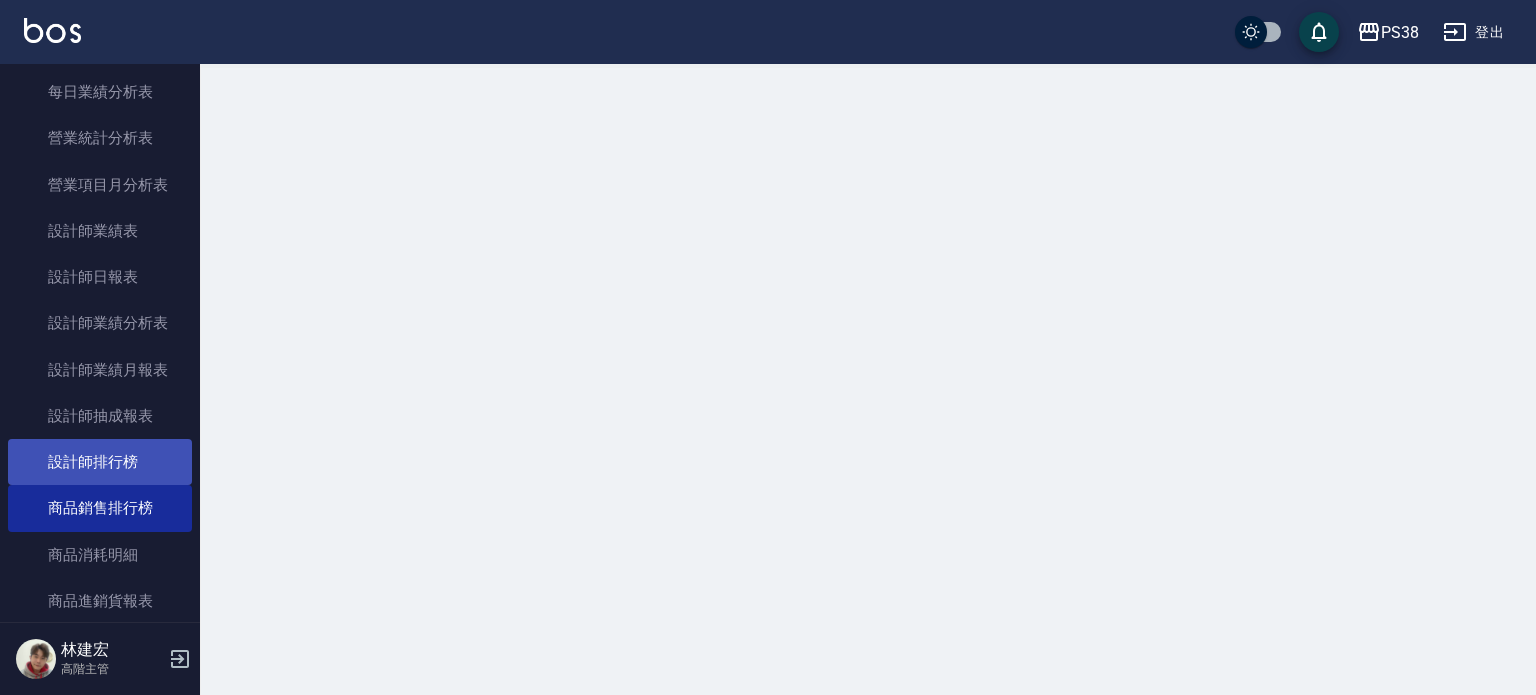click on "設計師排行榜" at bounding box center [100, 462] 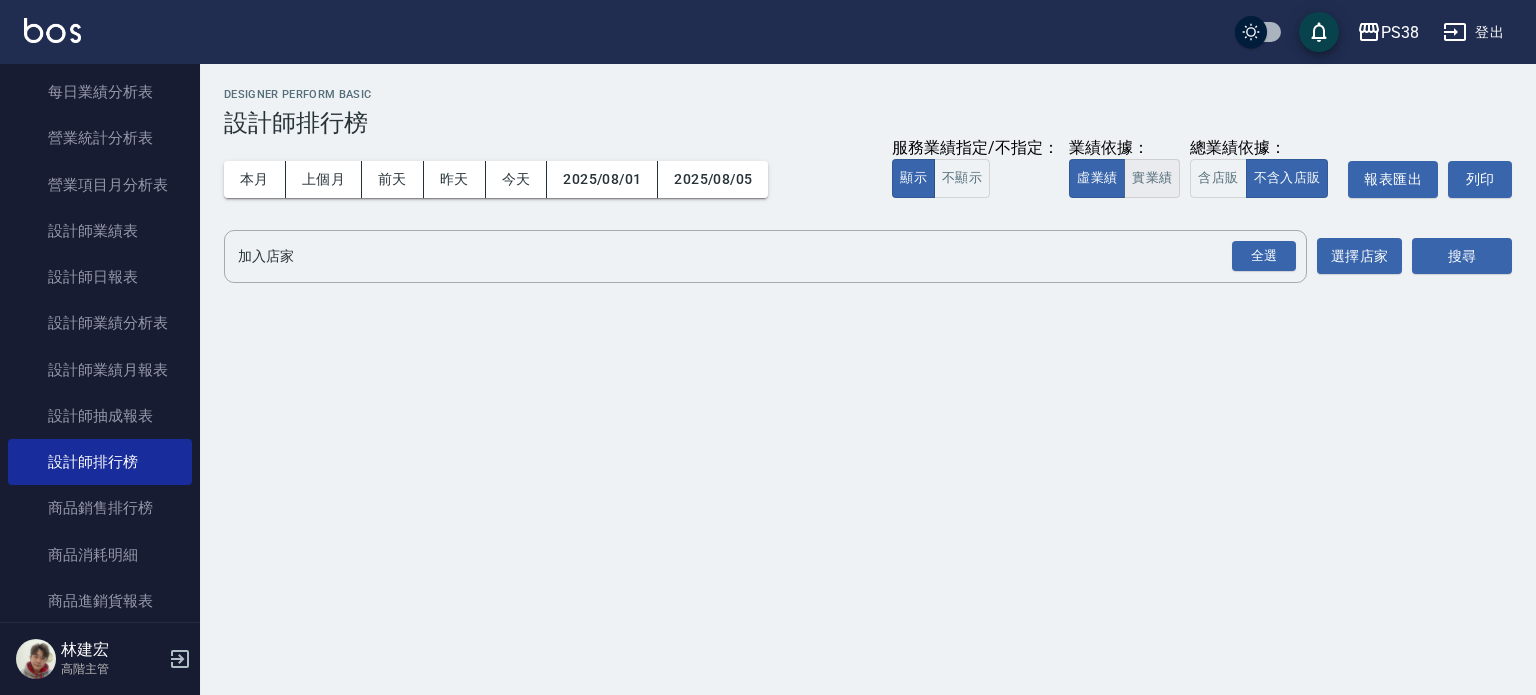 click on "實業績" at bounding box center [1152, 178] 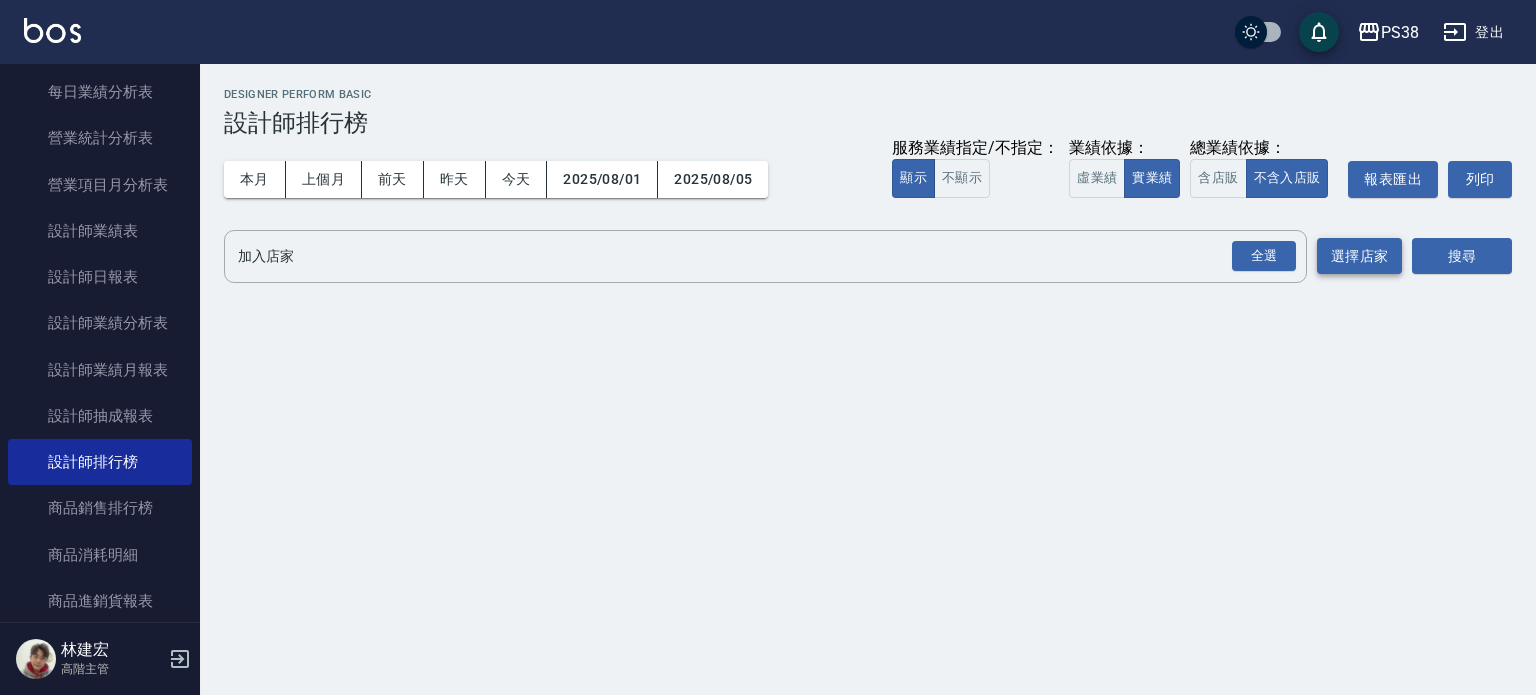 drag, startPoint x: 1260, startPoint y: 245, endPoint x: 1322, endPoint y: 245, distance: 62 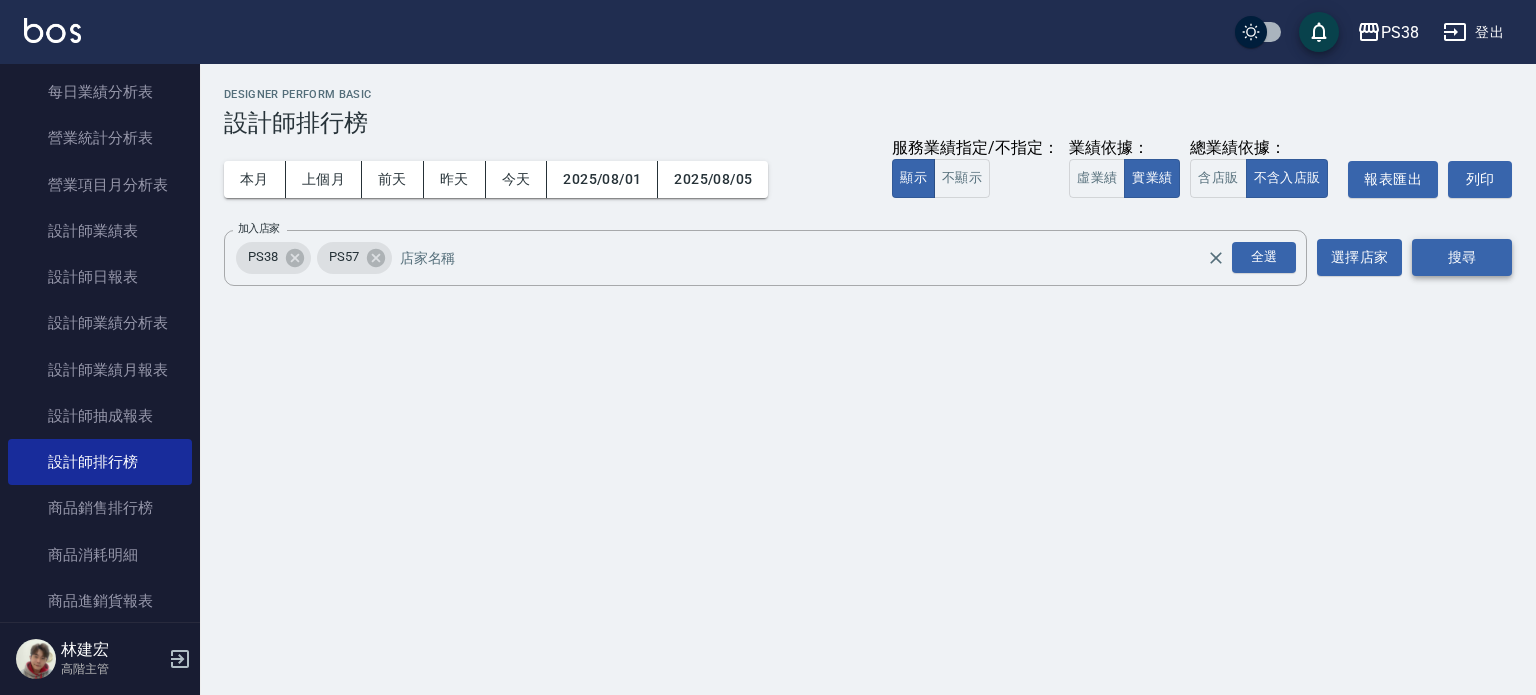 click on "搜尋" at bounding box center (1462, 257) 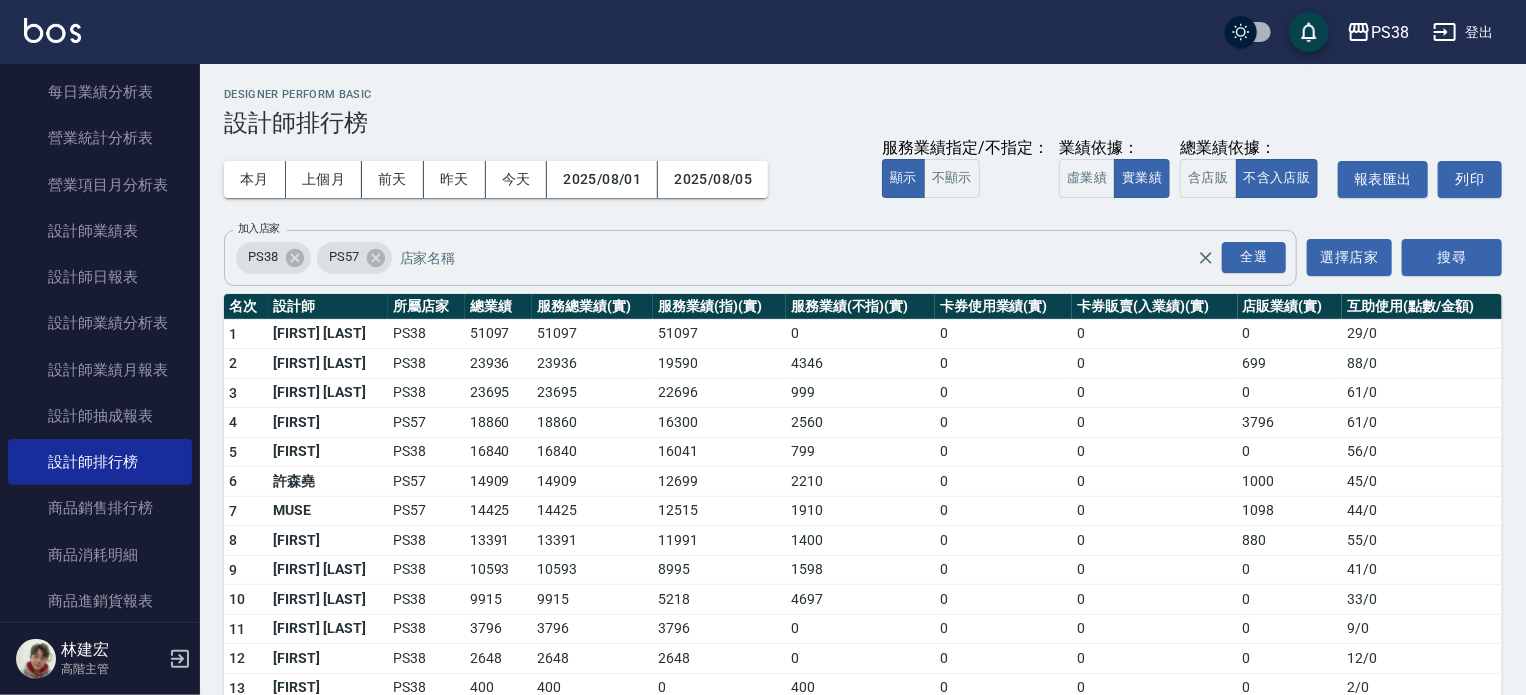 click on "PS57" at bounding box center (344, 257) 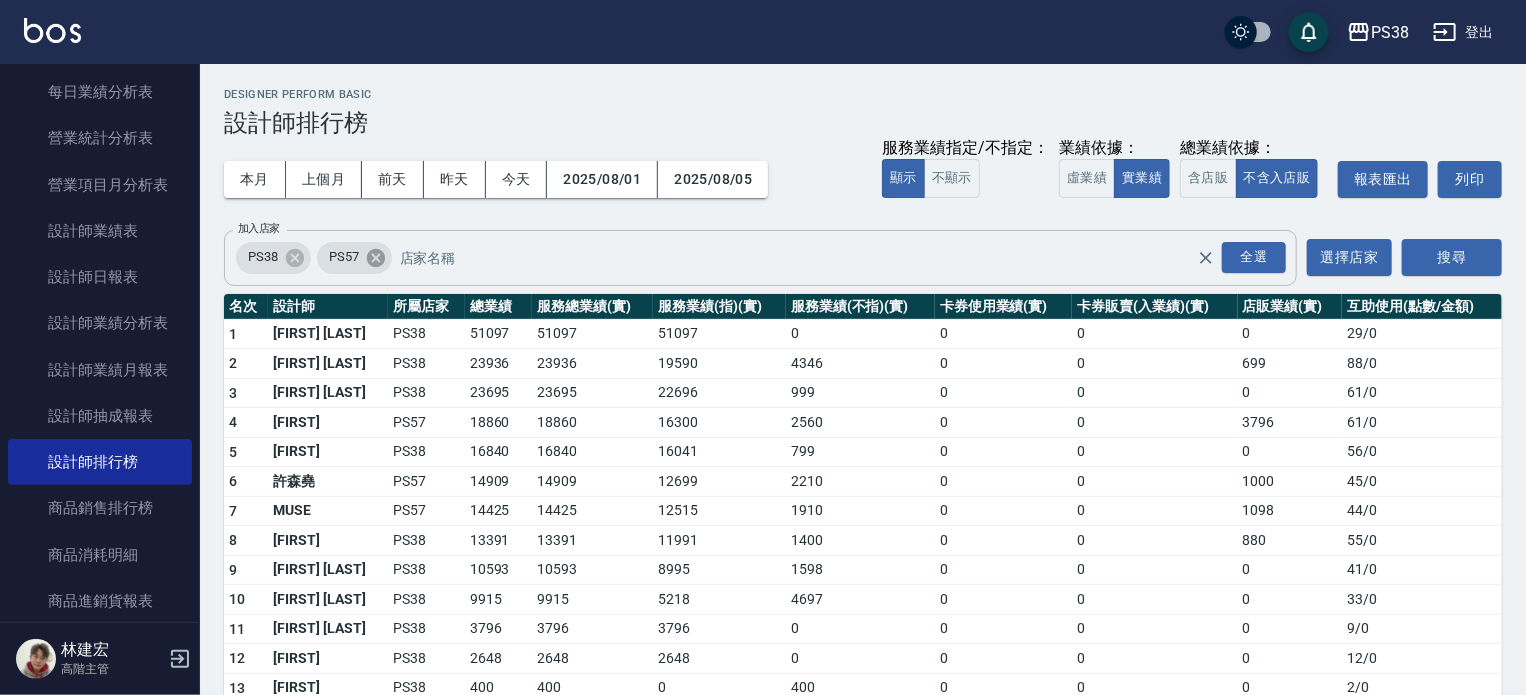 click 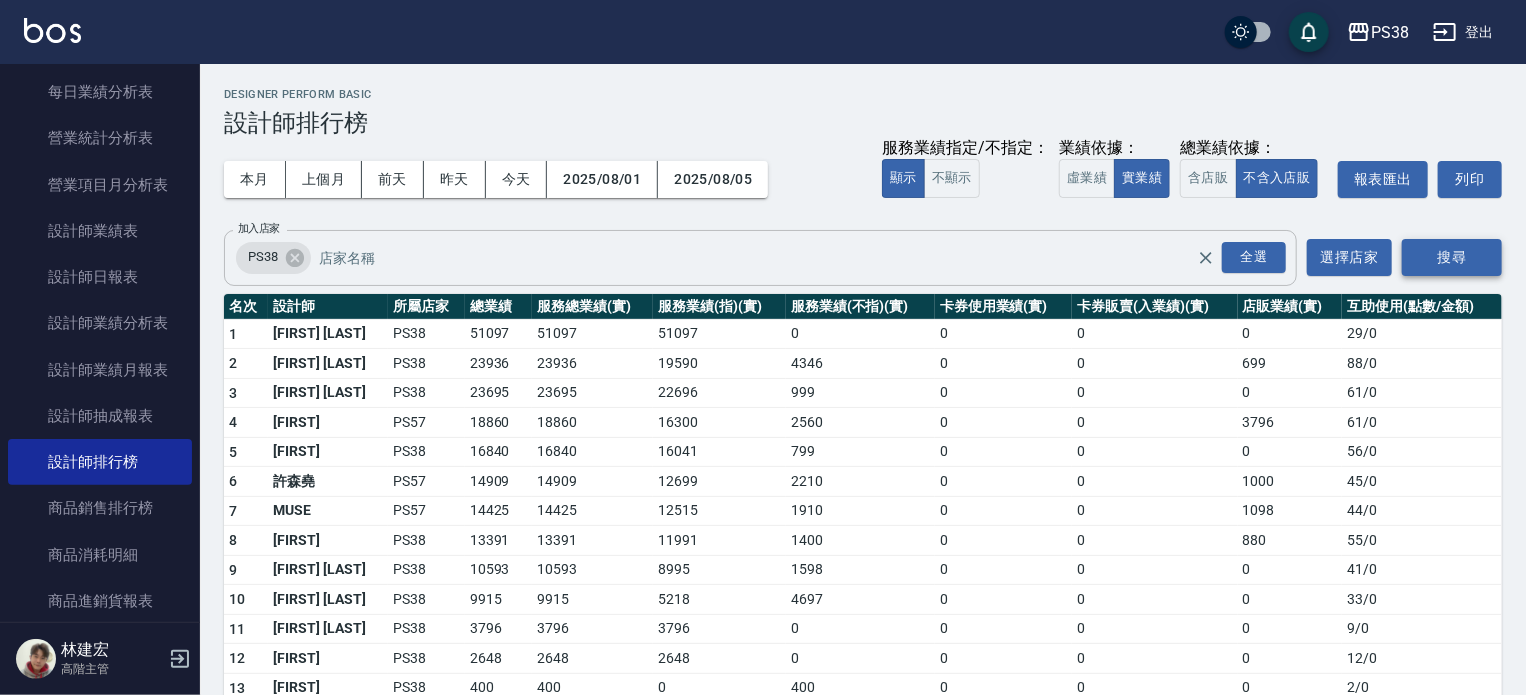 click on "搜尋" at bounding box center (1452, 257) 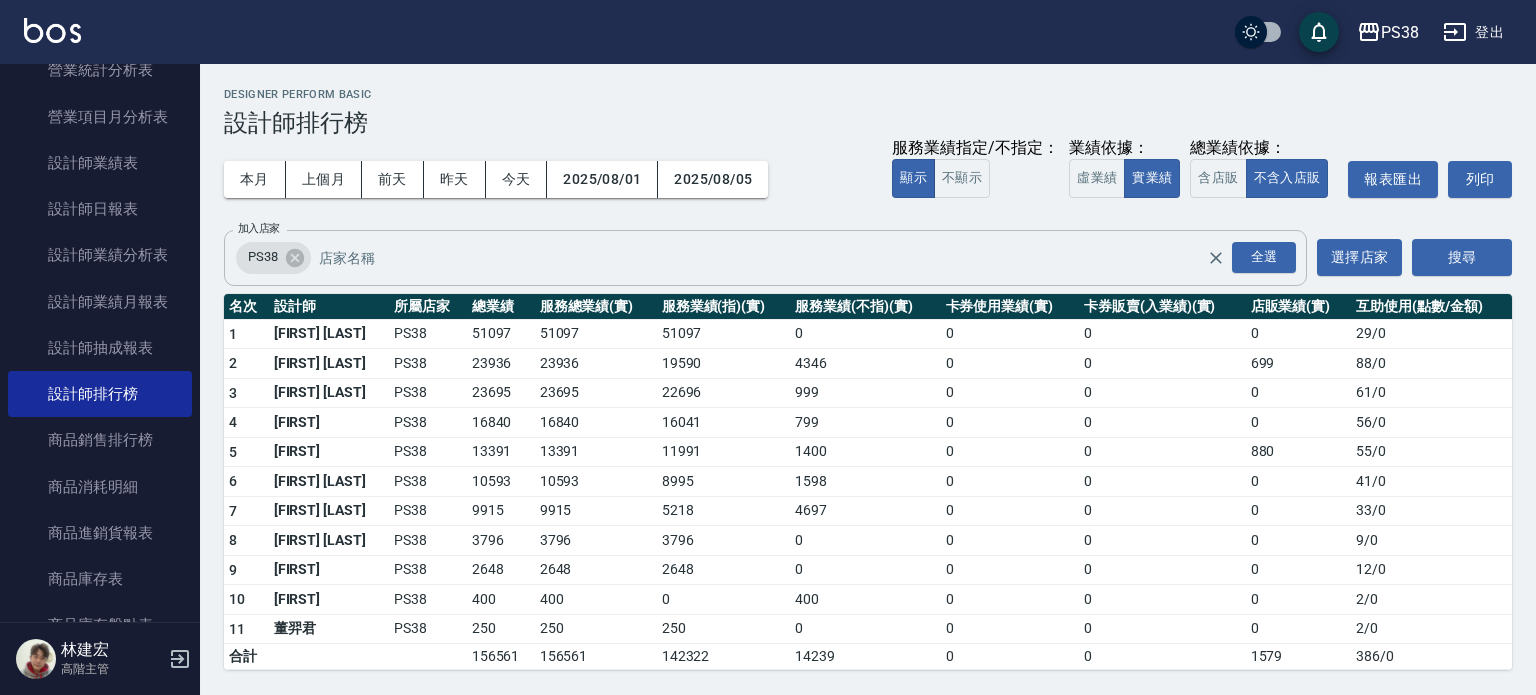 scroll, scrollTop: 1600, scrollLeft: 0, axis: vertical 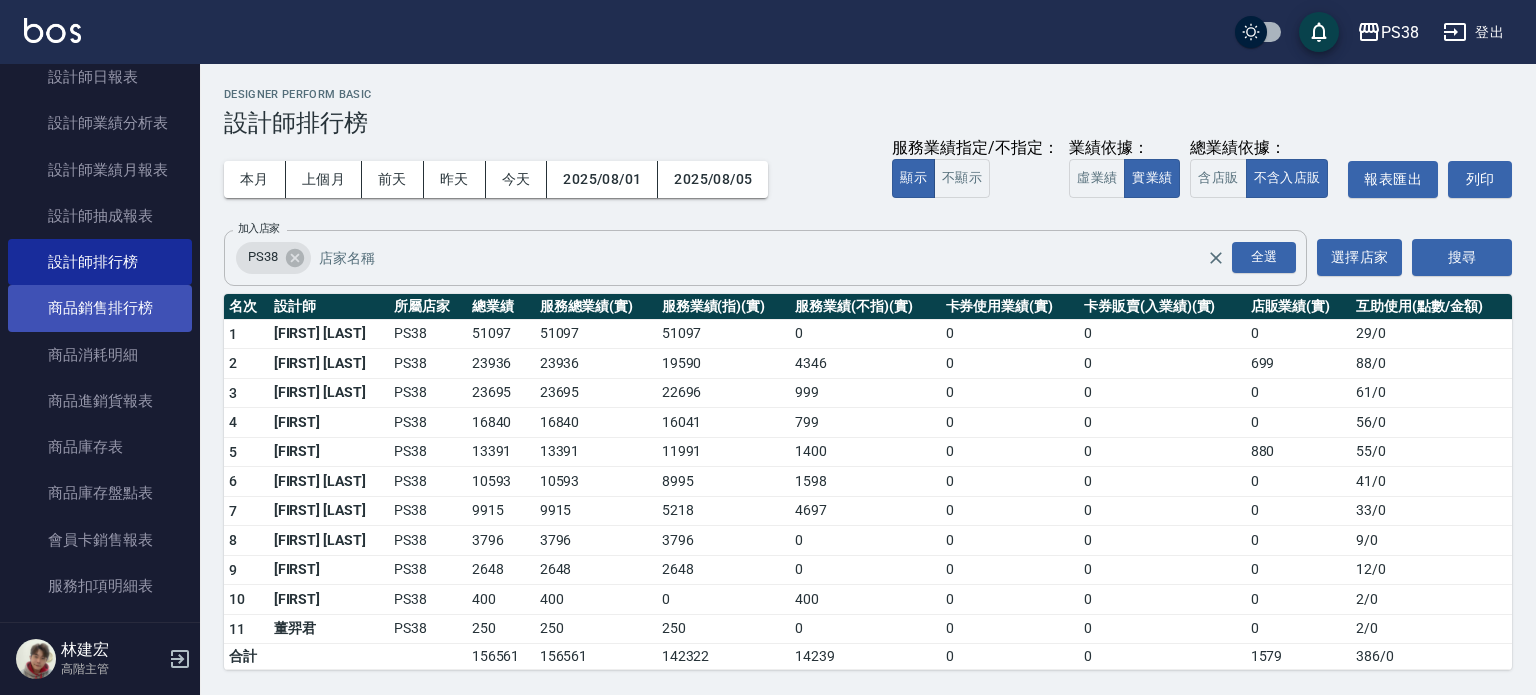click on "商品銷售排行榜" at bounding box center (100, 308) 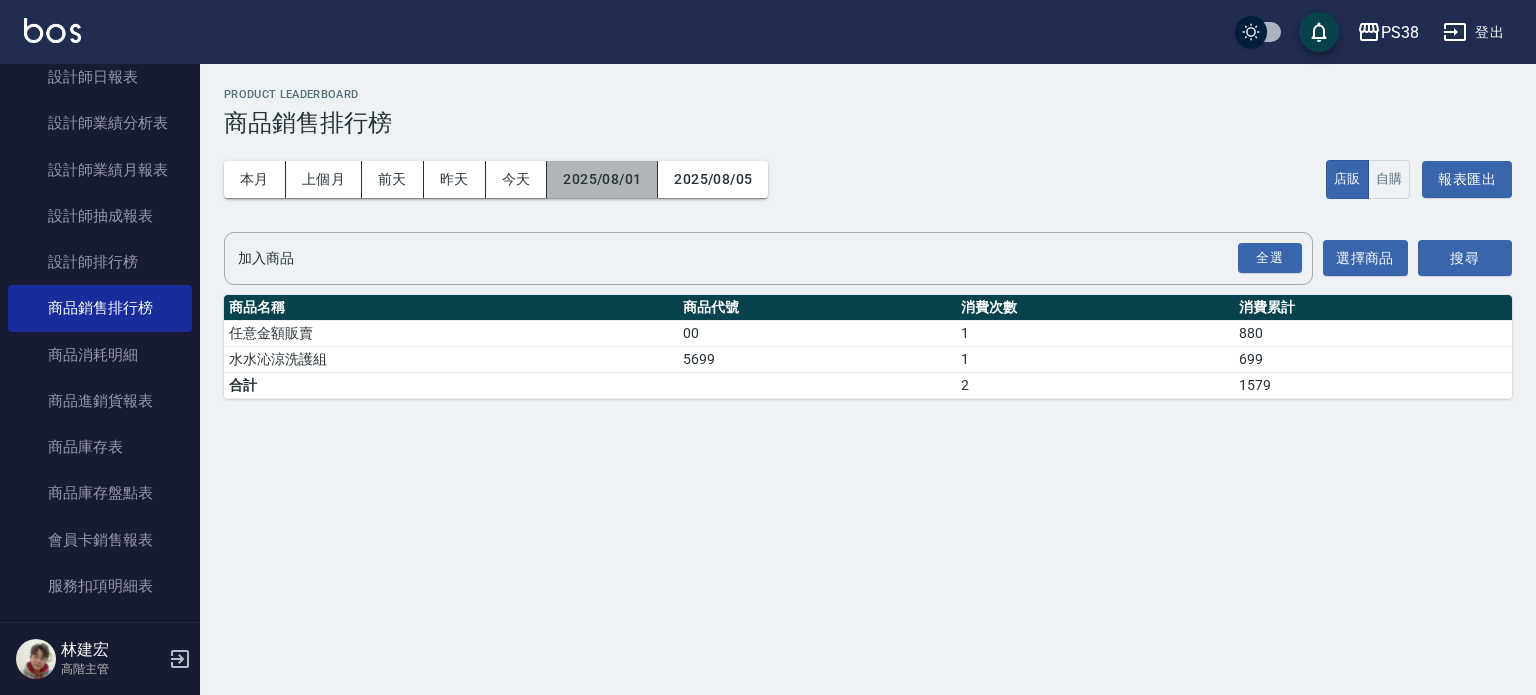 click on "2025/08/01" at bounding box center (602, 179) 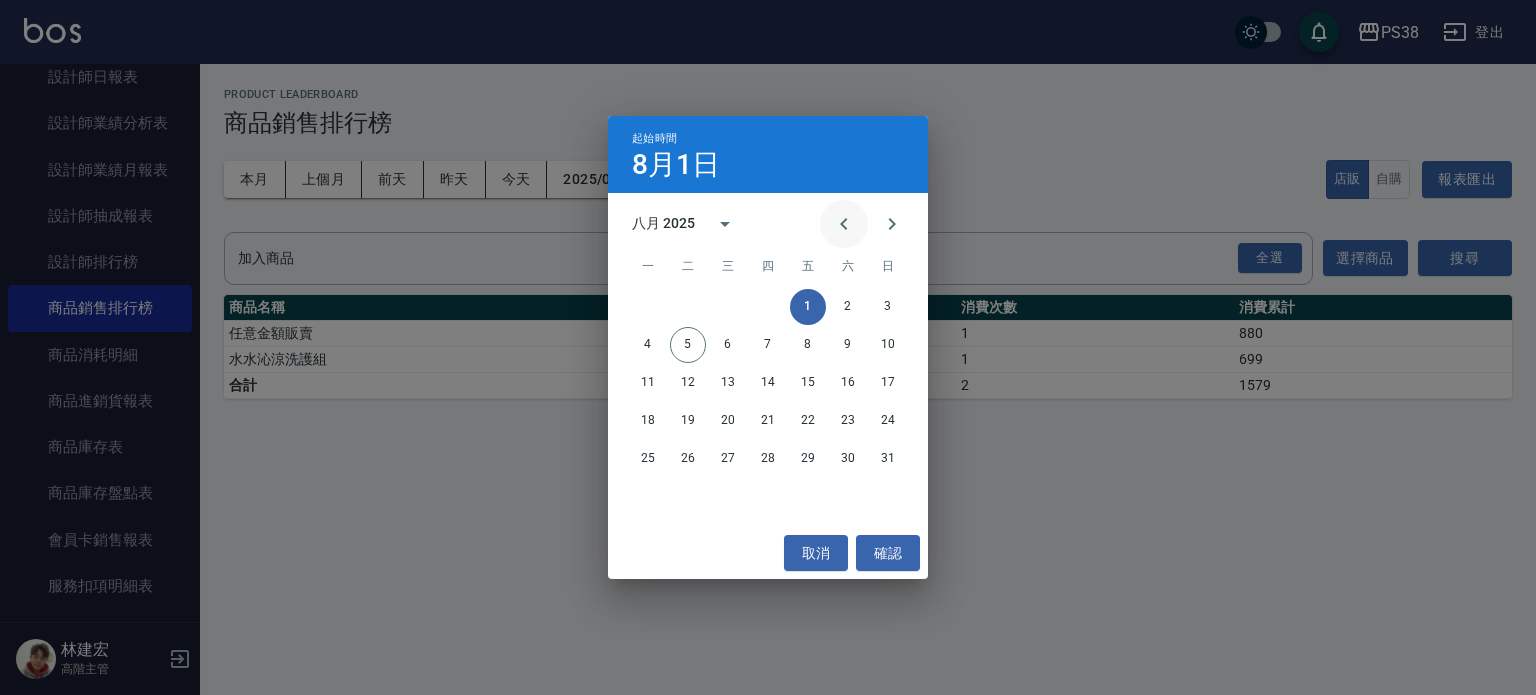 click 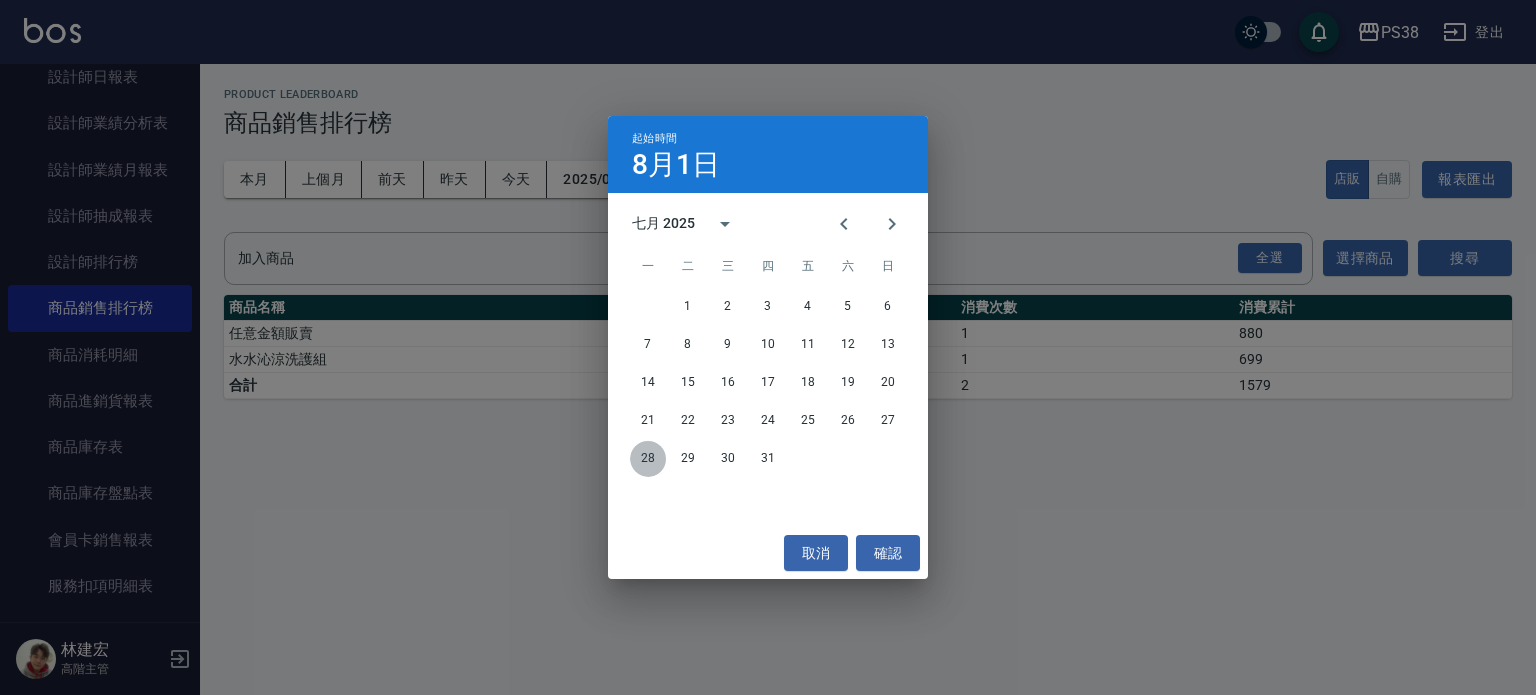 click on "28" at bounding box center (648, 459) 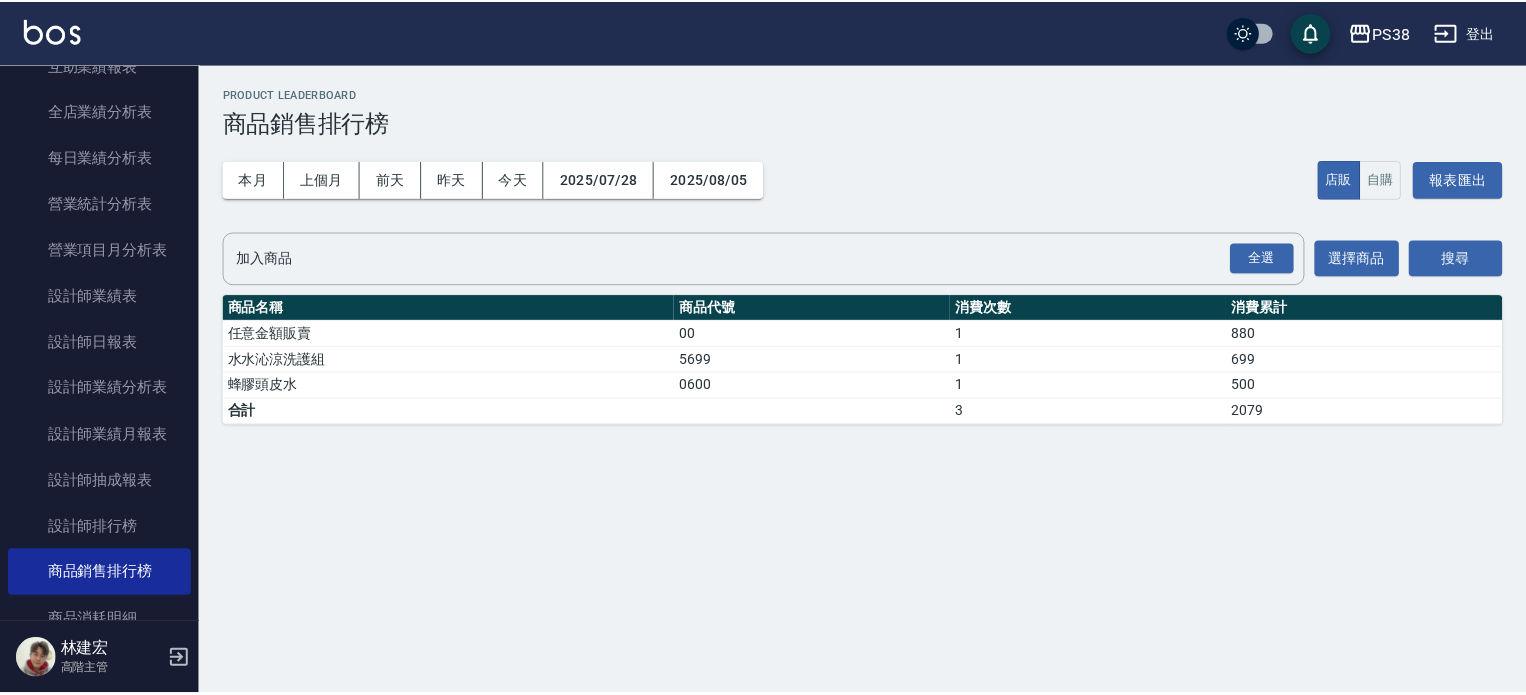 scroll, scrollTop: 1300, scrollLeft: 0, axis: vertical 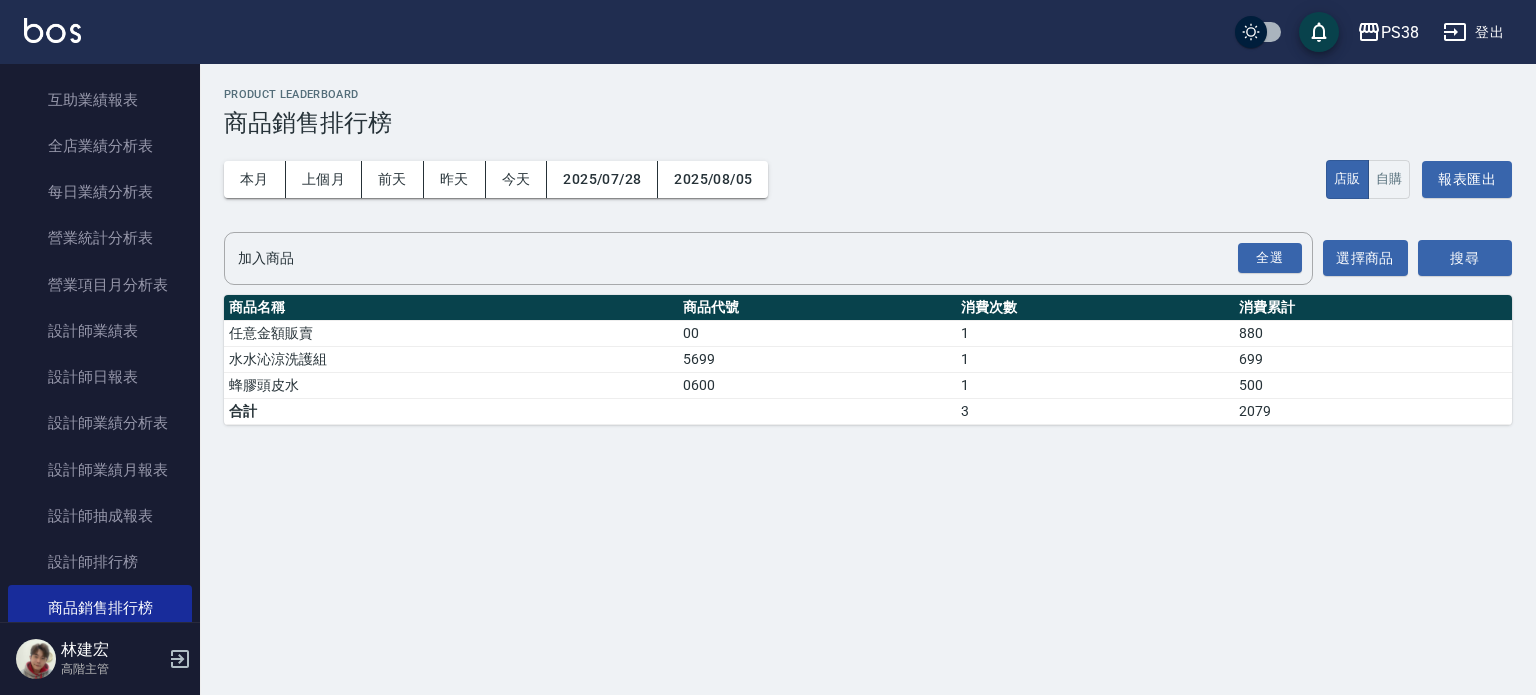 click on "設計師抽成報表" at bounding box center [100, 516] 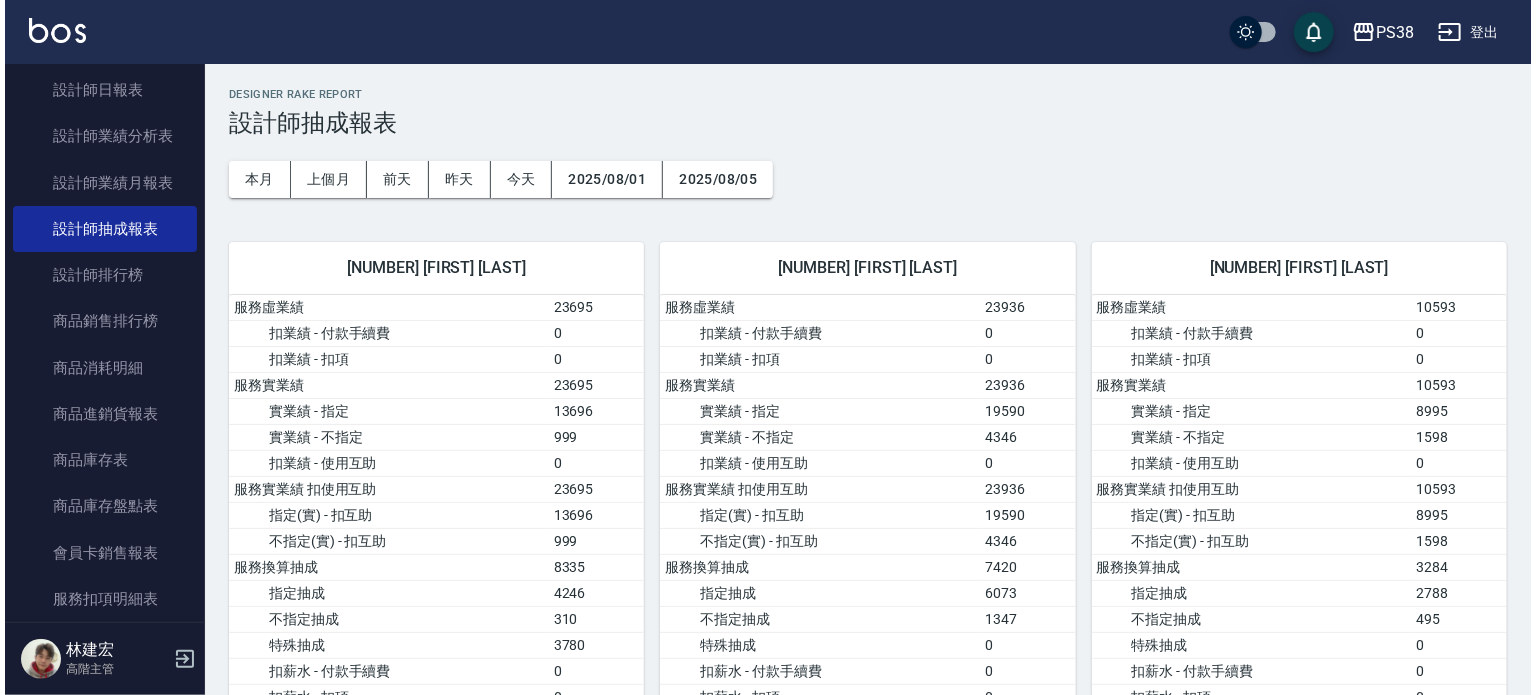 scroll, scrollTop: 1600, scrollLeft: 0, axis: vertical 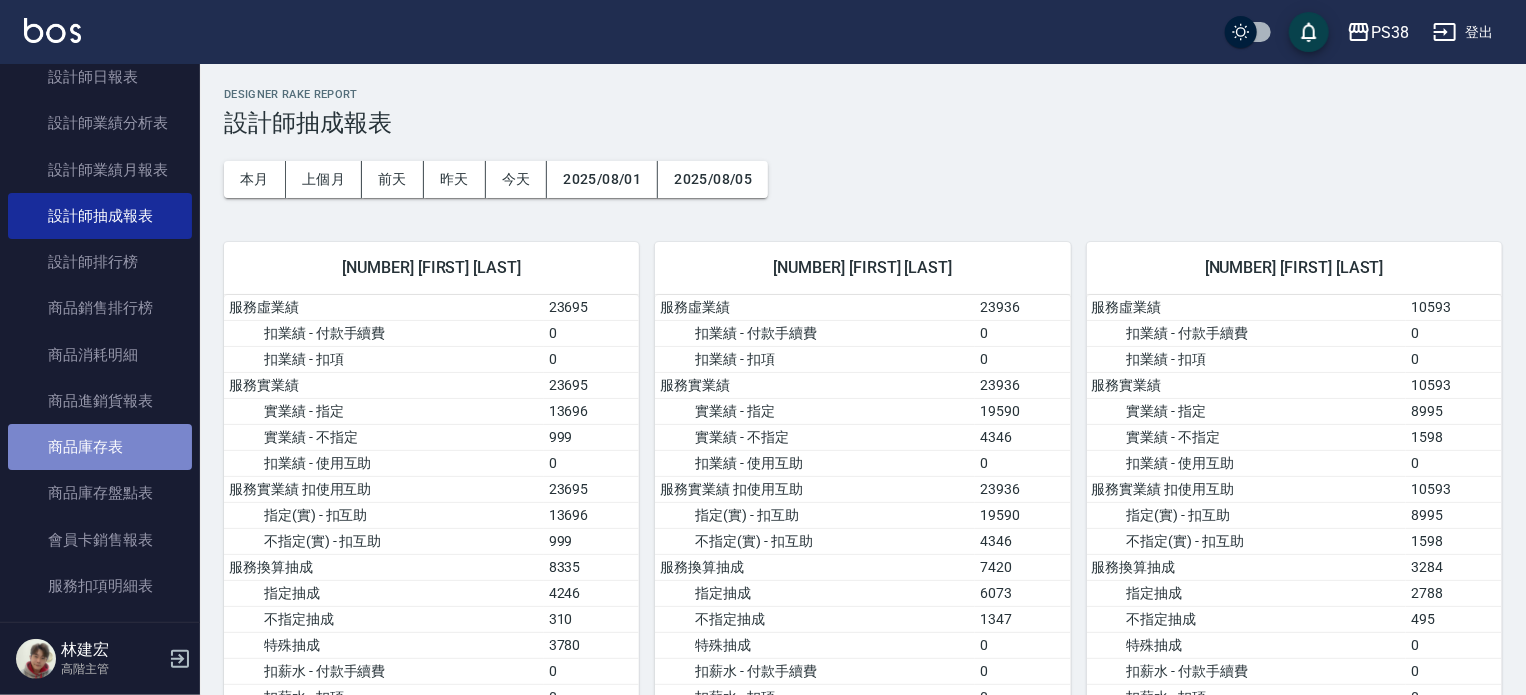 click on "商品庫存表" at bounding box center (100, 447) 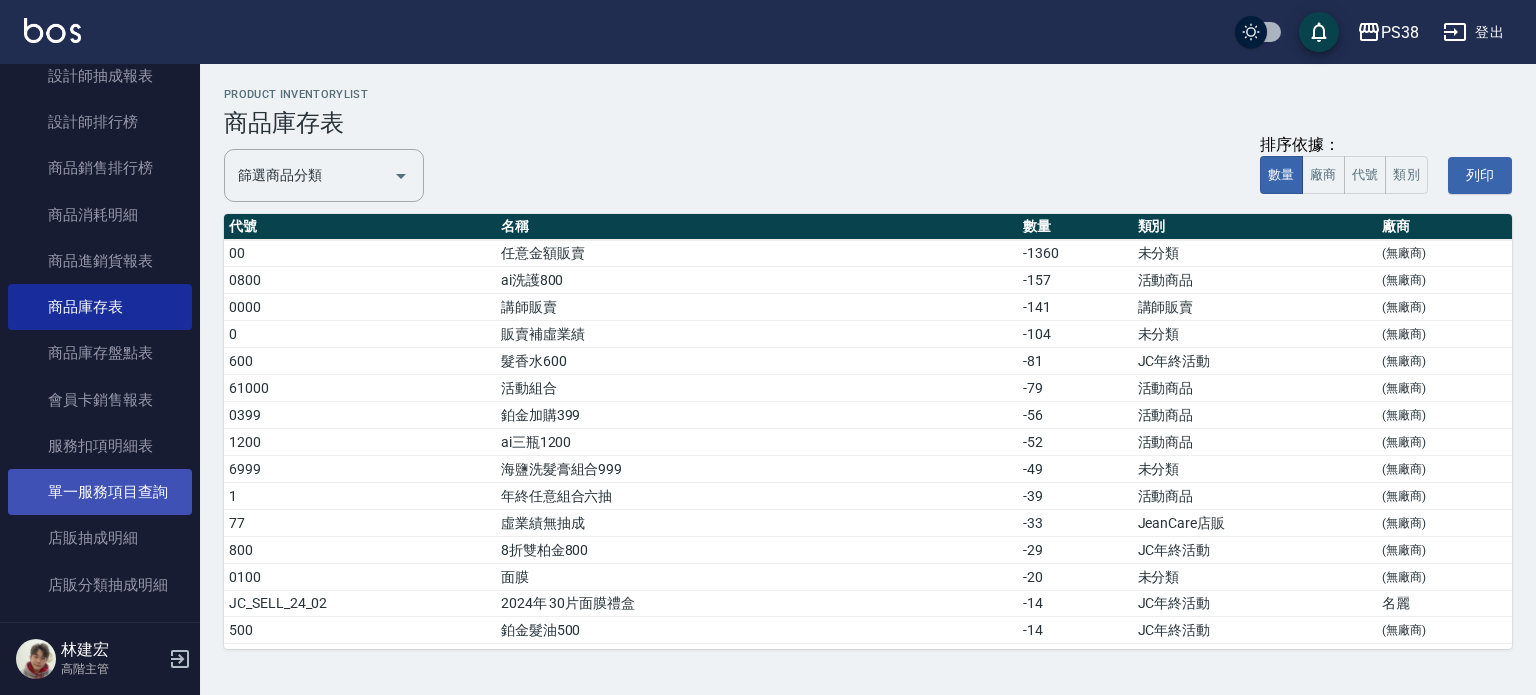scroll, scrollTop: 1800, scrollLeft: 0, axis: vertical 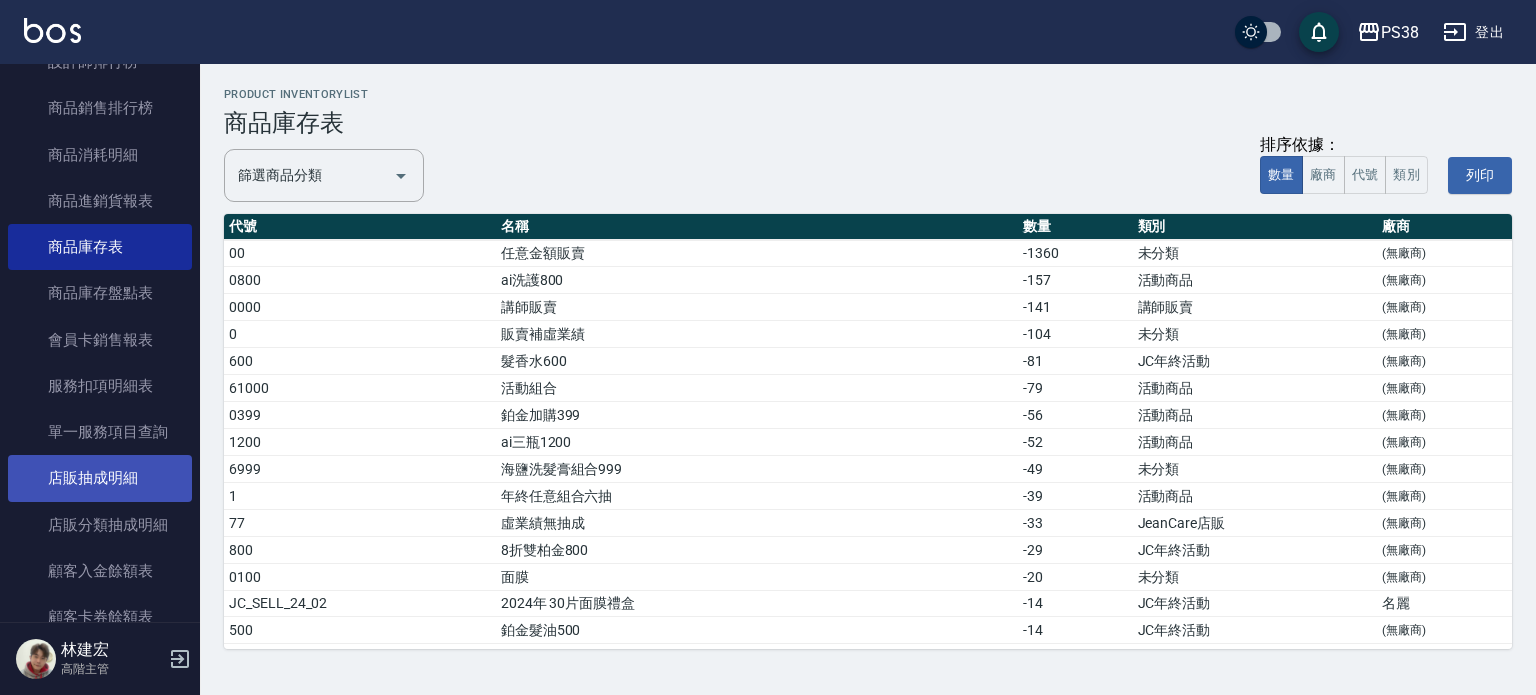 click on "店販抽成明細" at bounding box center (100, 478) 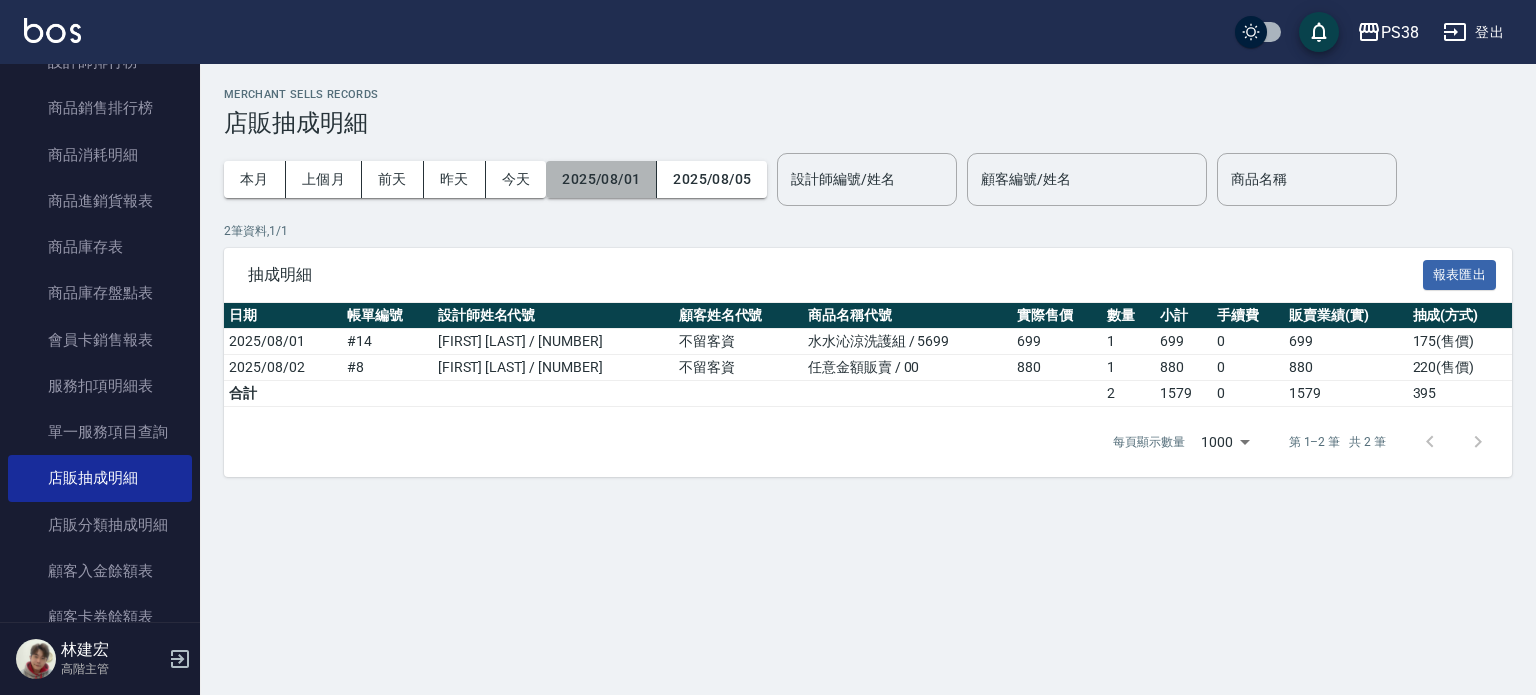 click on "2025/08/01" at bounding box center (601, 179) 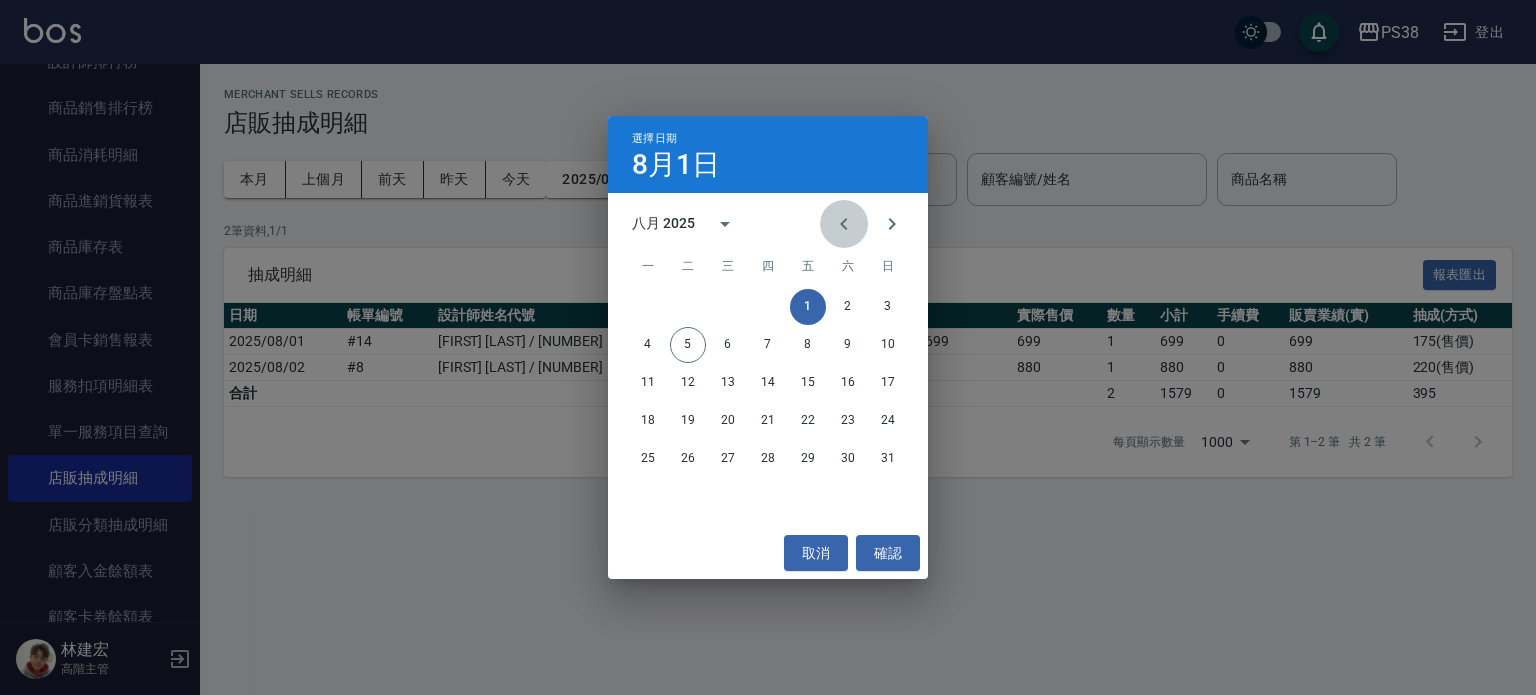 click 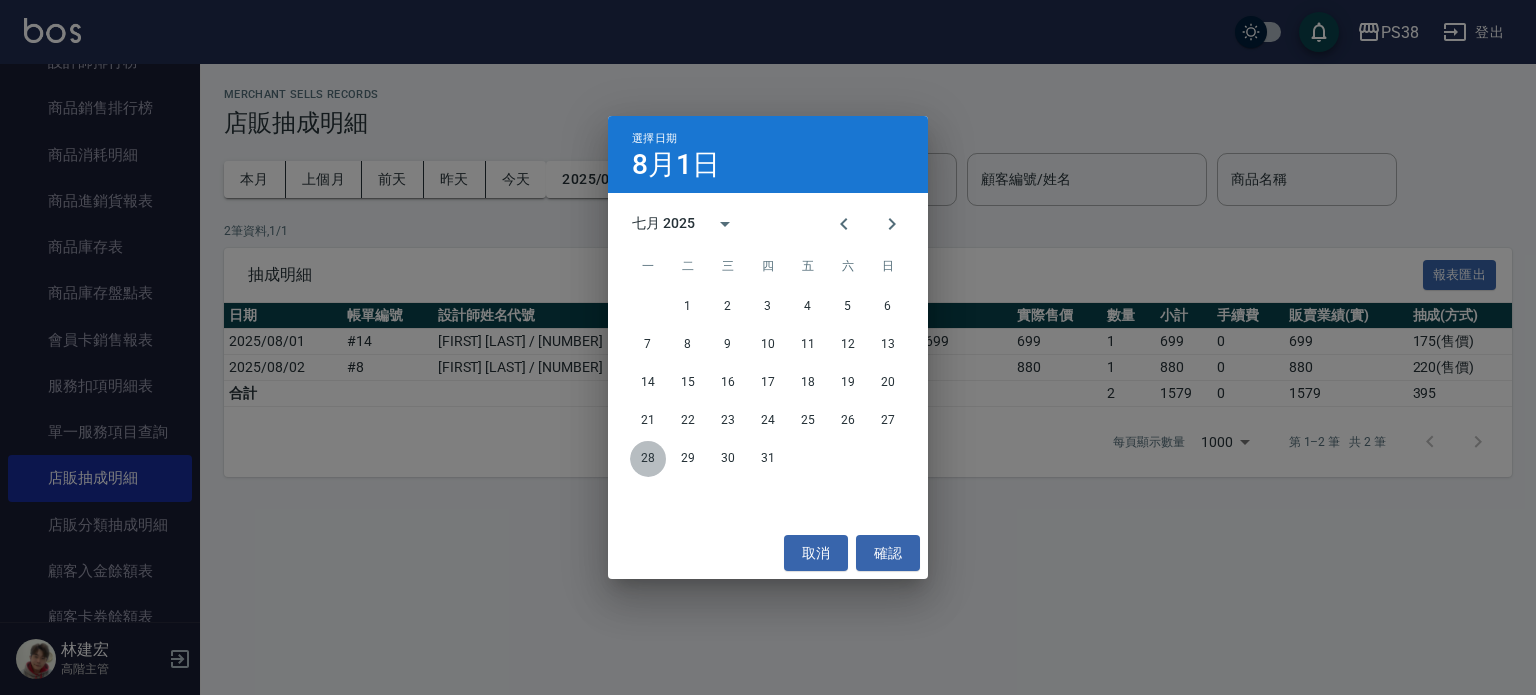 click on "28" at bounding box center [648, 459] 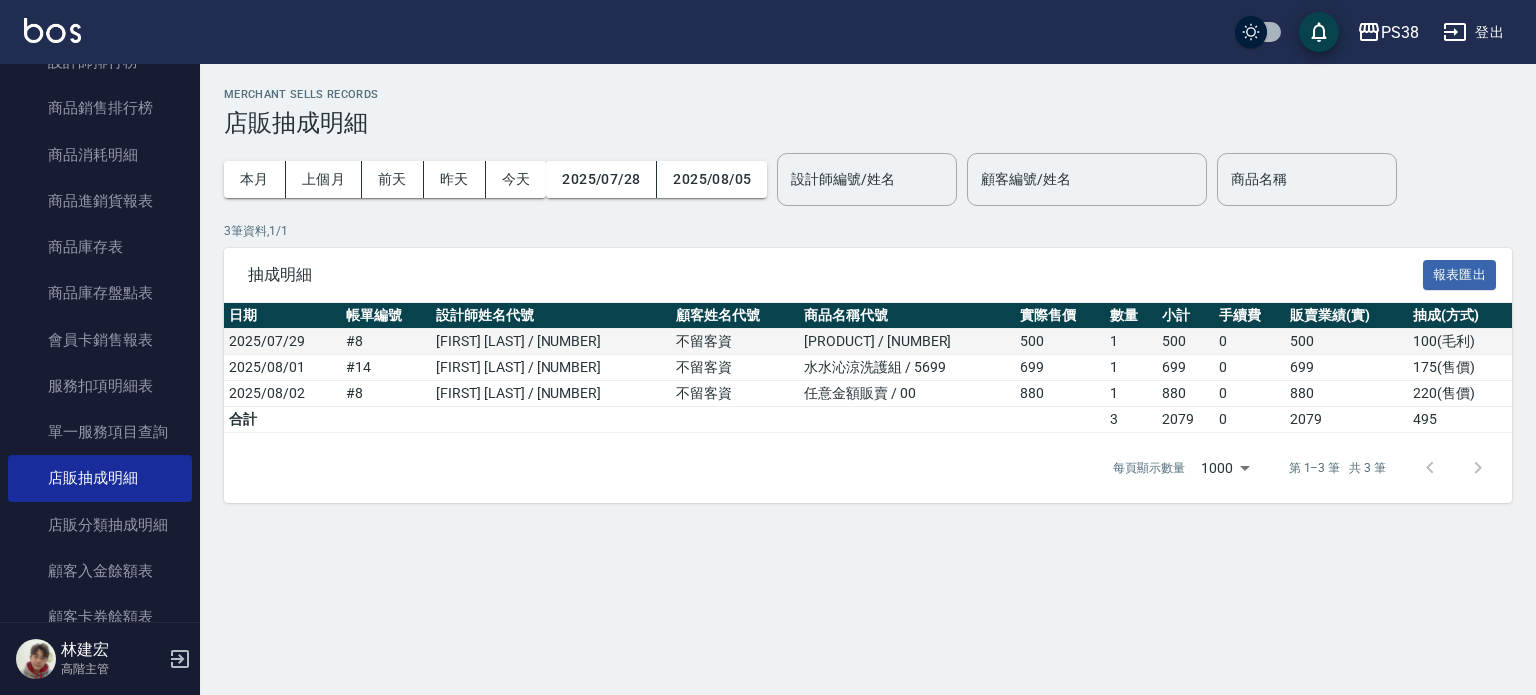 click on "不留客資" at bounding box center (735, 342) 